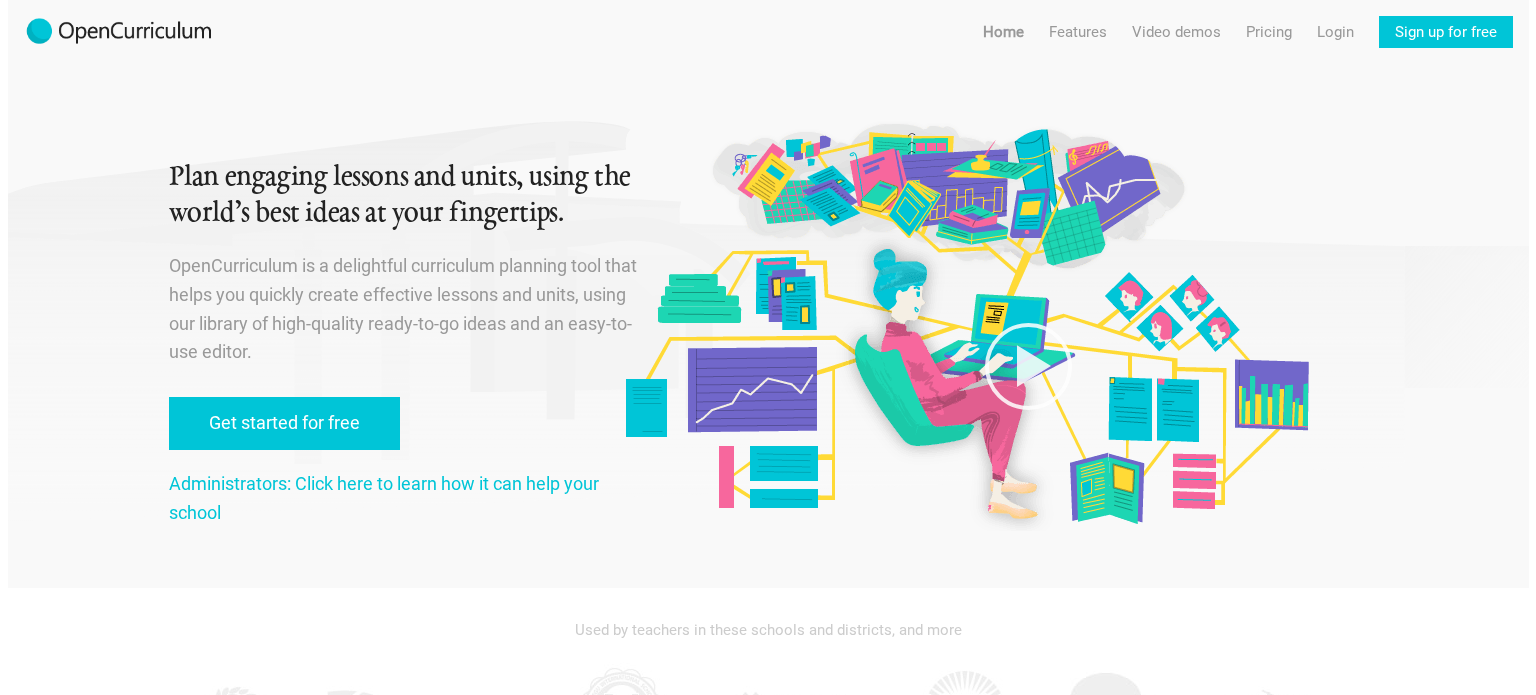 scroll, scrollTop: 0, scrollLeft: 0, axis: both 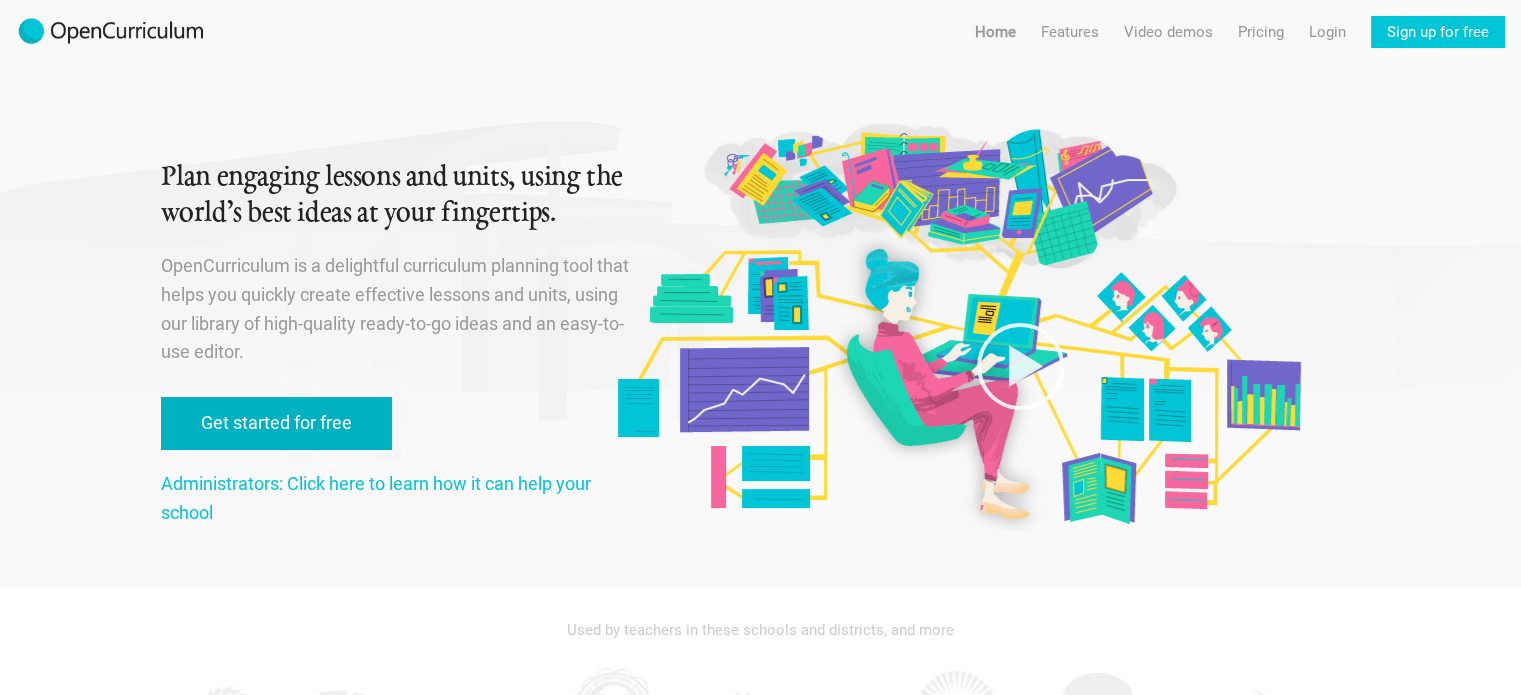 click on "Get started for free" at bounding box center [276, 423] 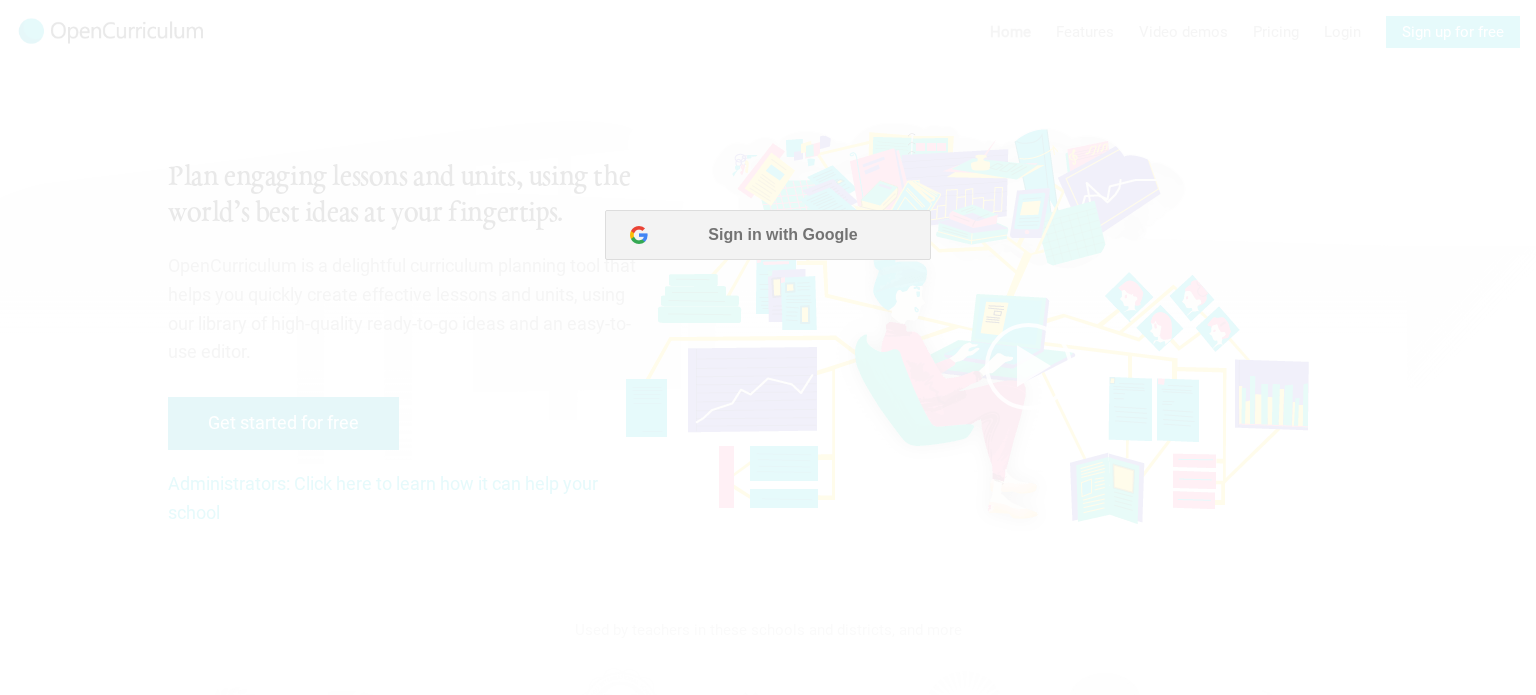 scroll, scrollTop: 0, scrollLeft: 0, axis: both 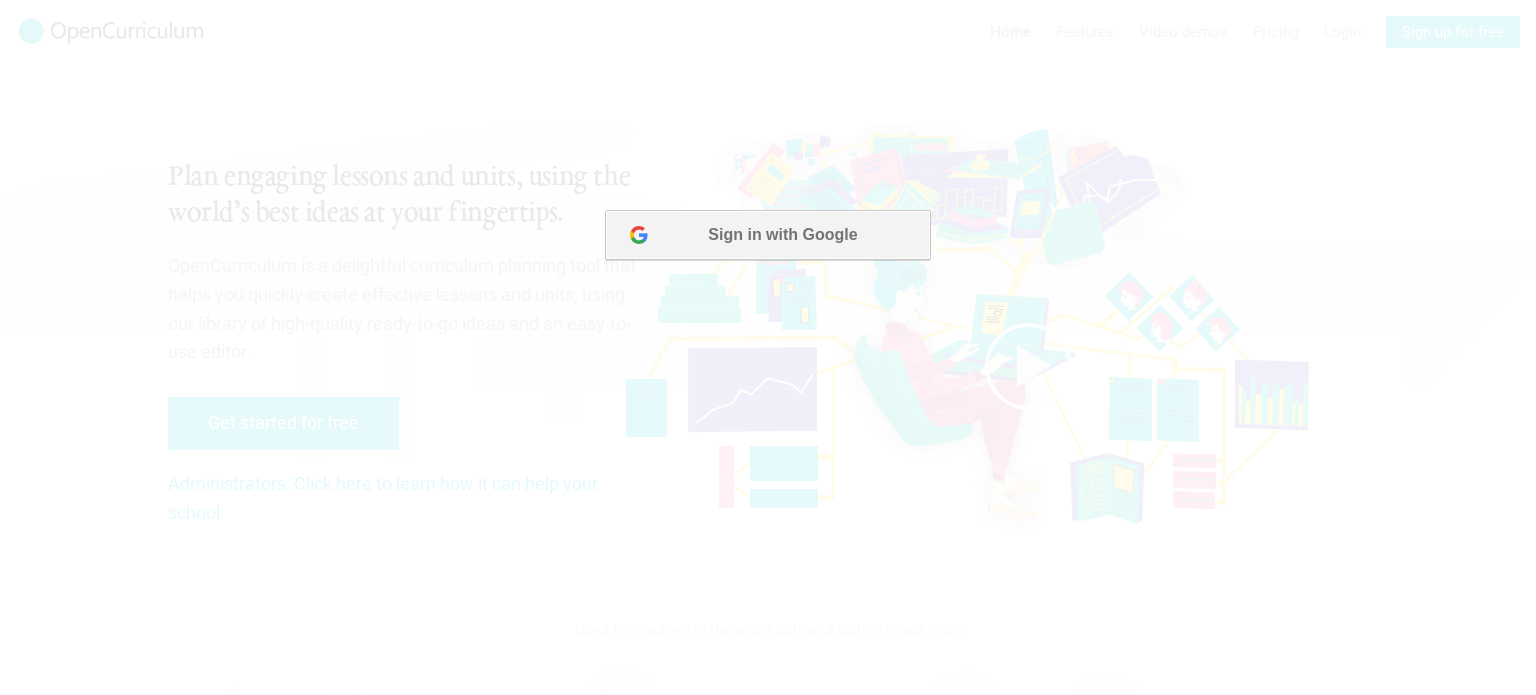 click on "Sign in with Google" at bounding box center (767, 235) 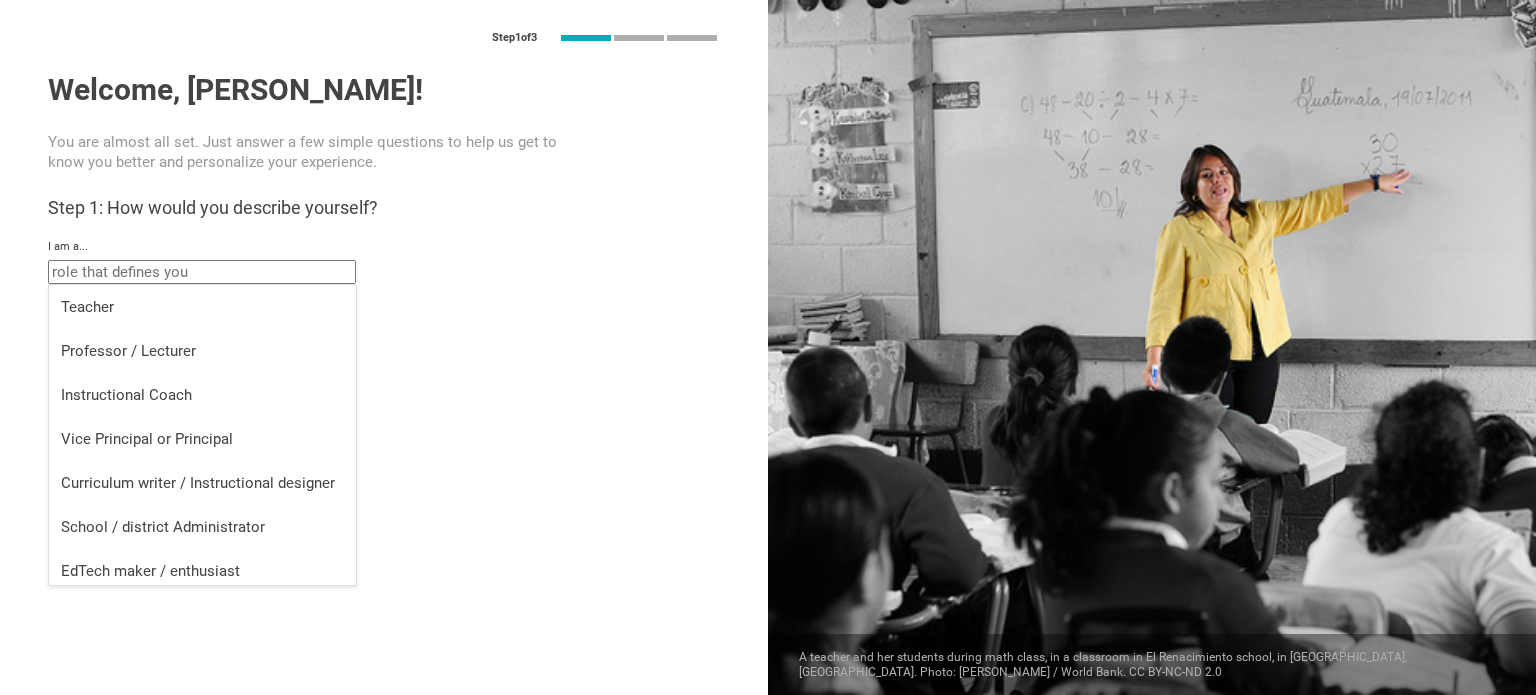 click at bounding box center [202, 272] 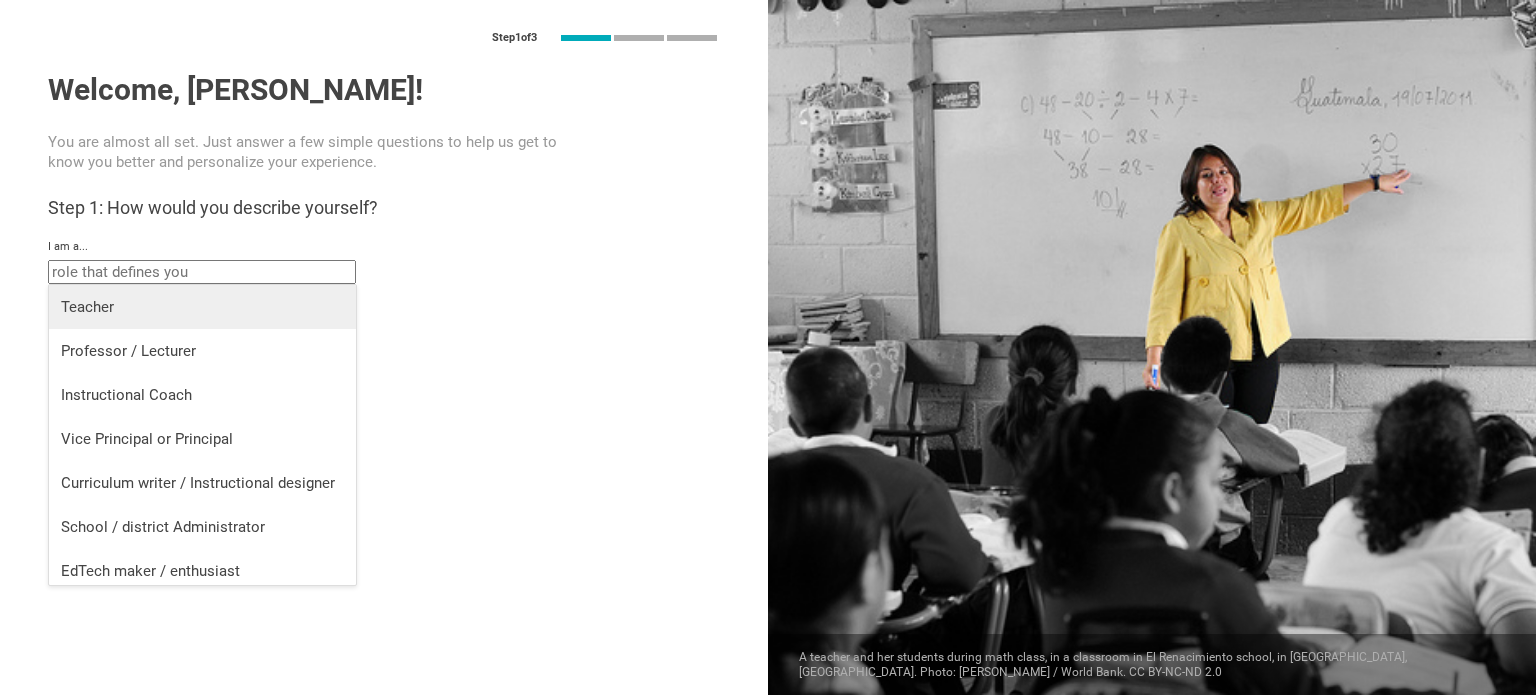 click on "Teacher" at bounding box center (202, 307) 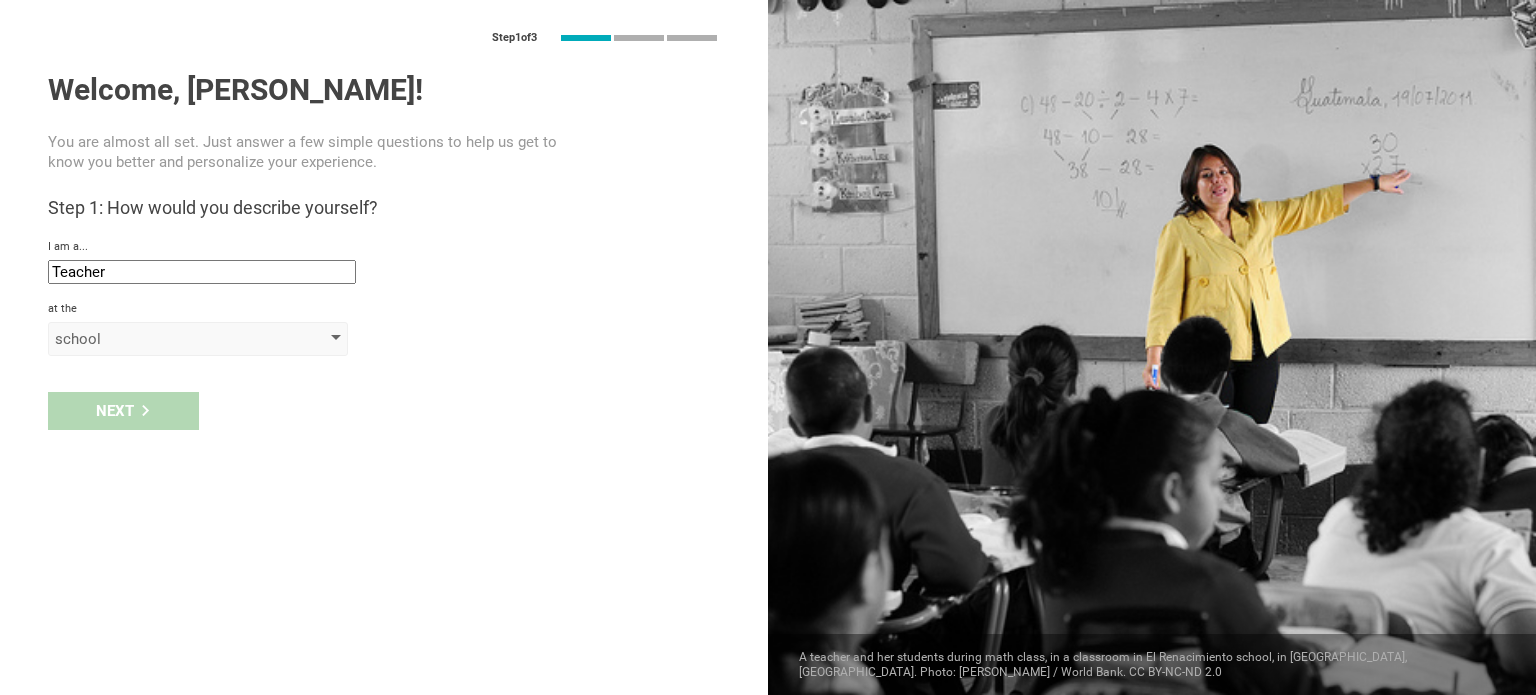 click on "school" at bounding box center (169, 339) 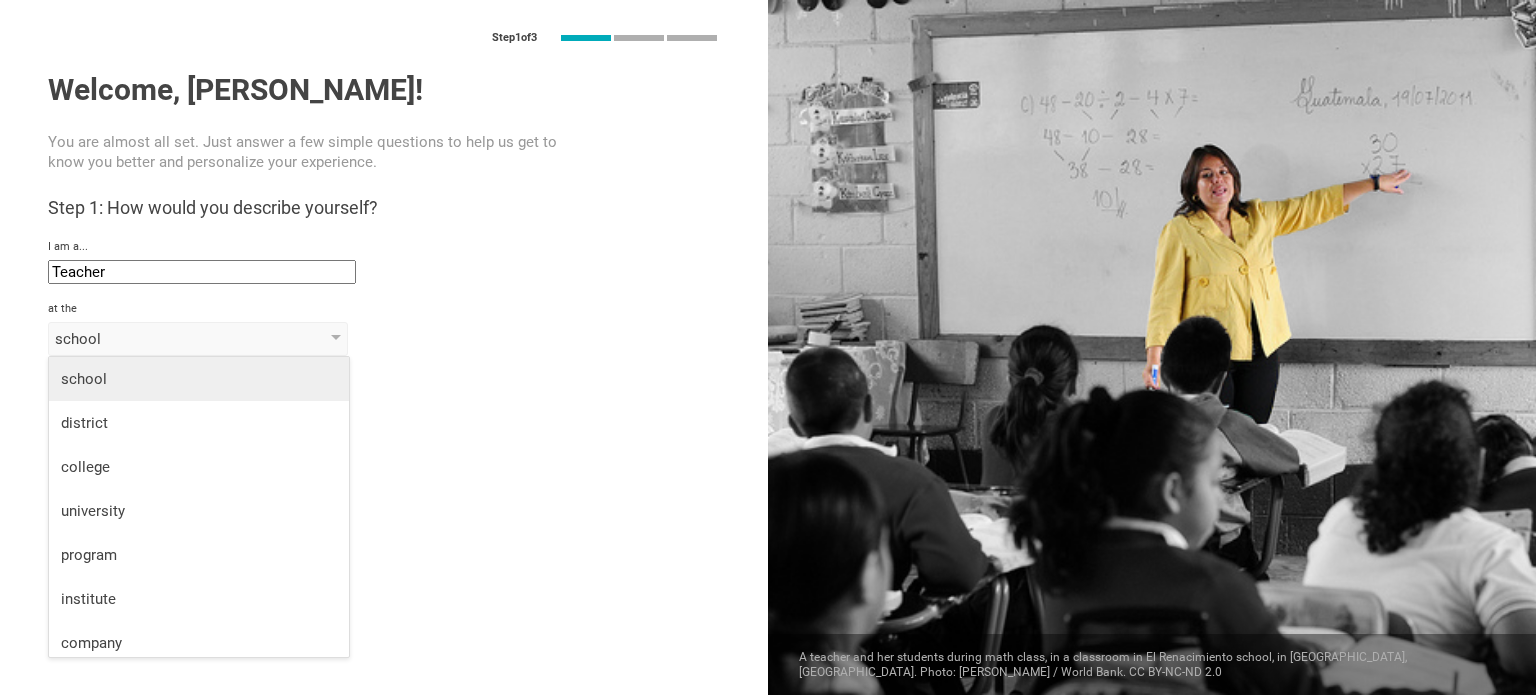 click on "school" at bounding box center (199, 379) 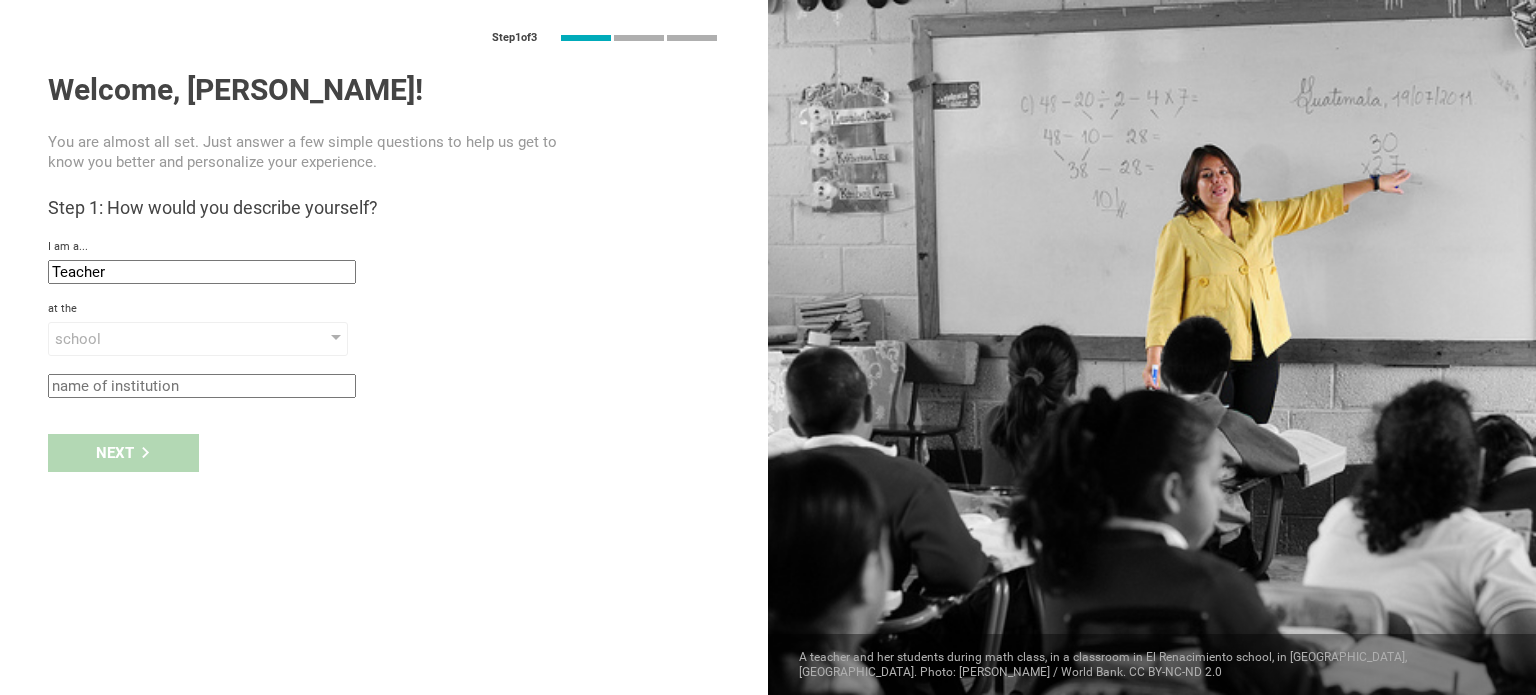 click 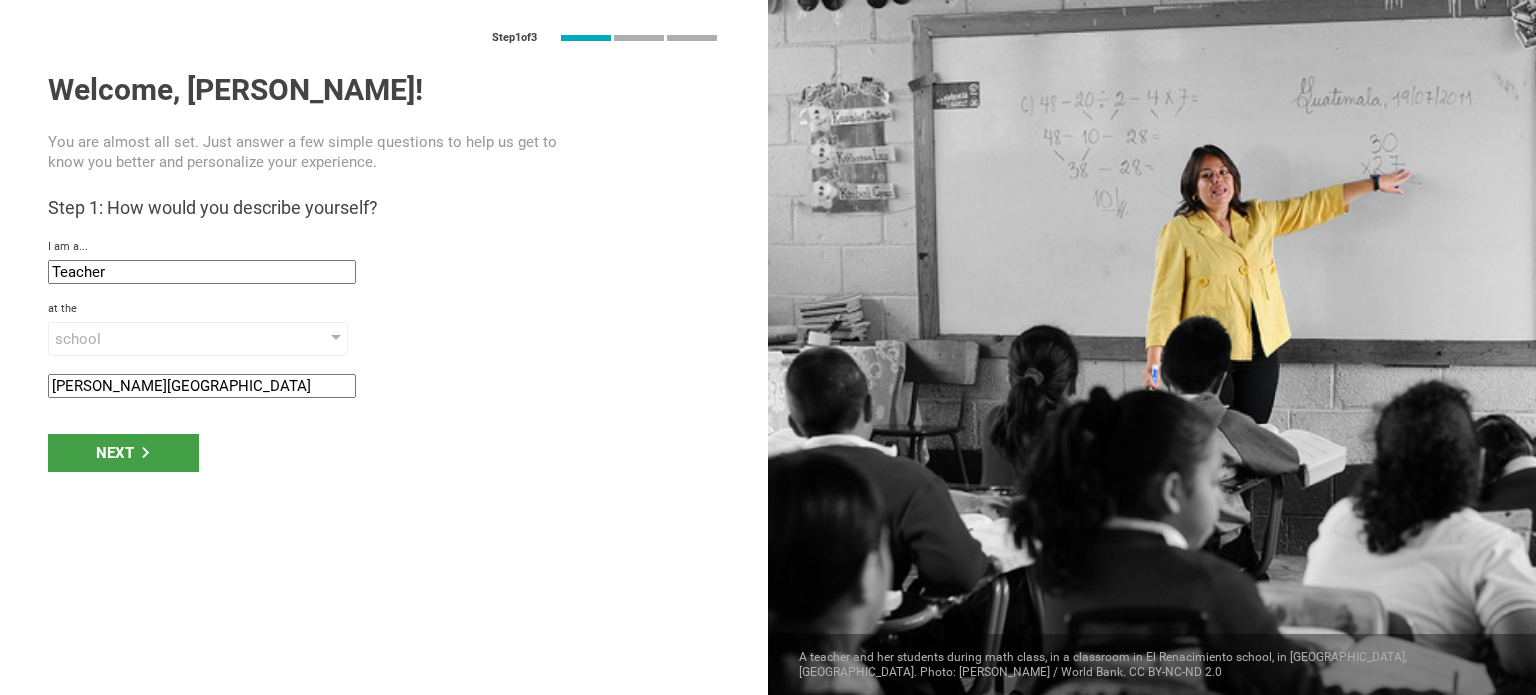 type on "Holcomb High School" 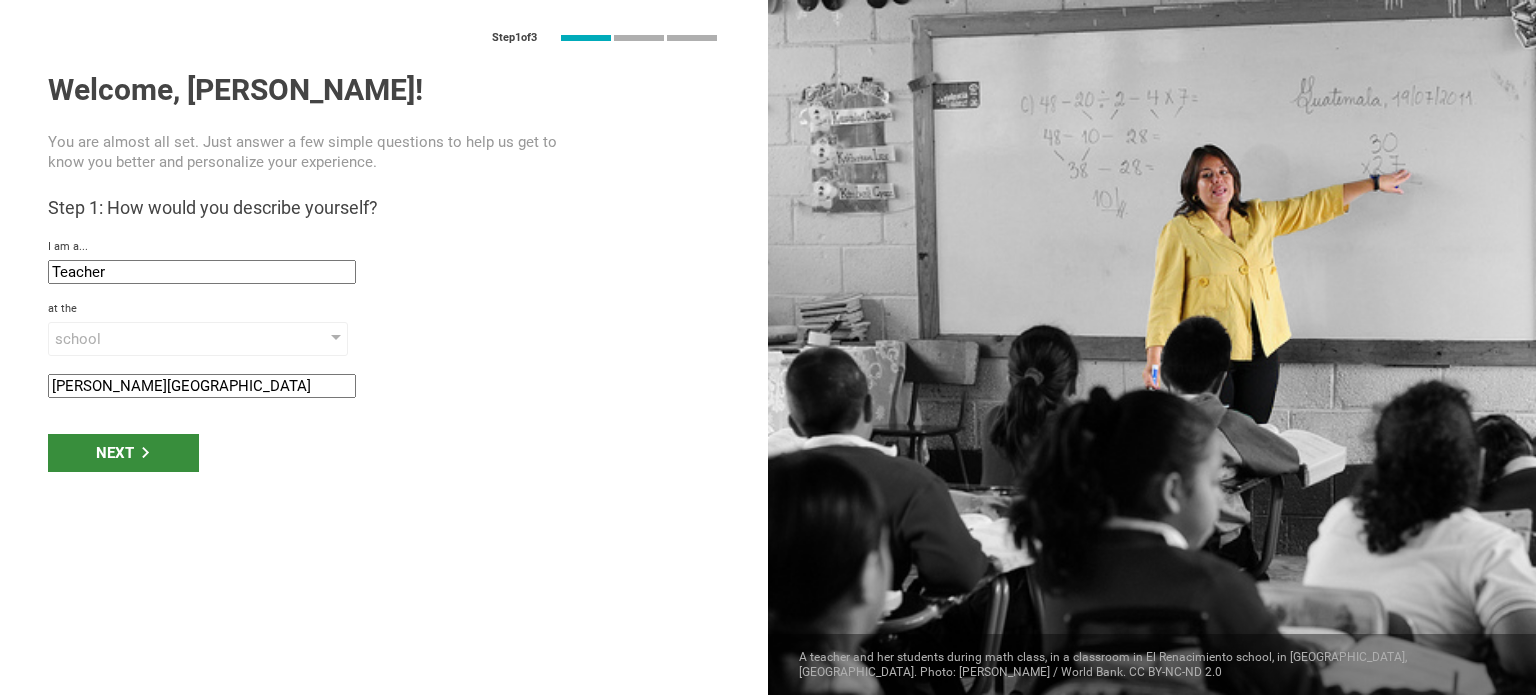 click on "Next" at bounding box center [123, 453] 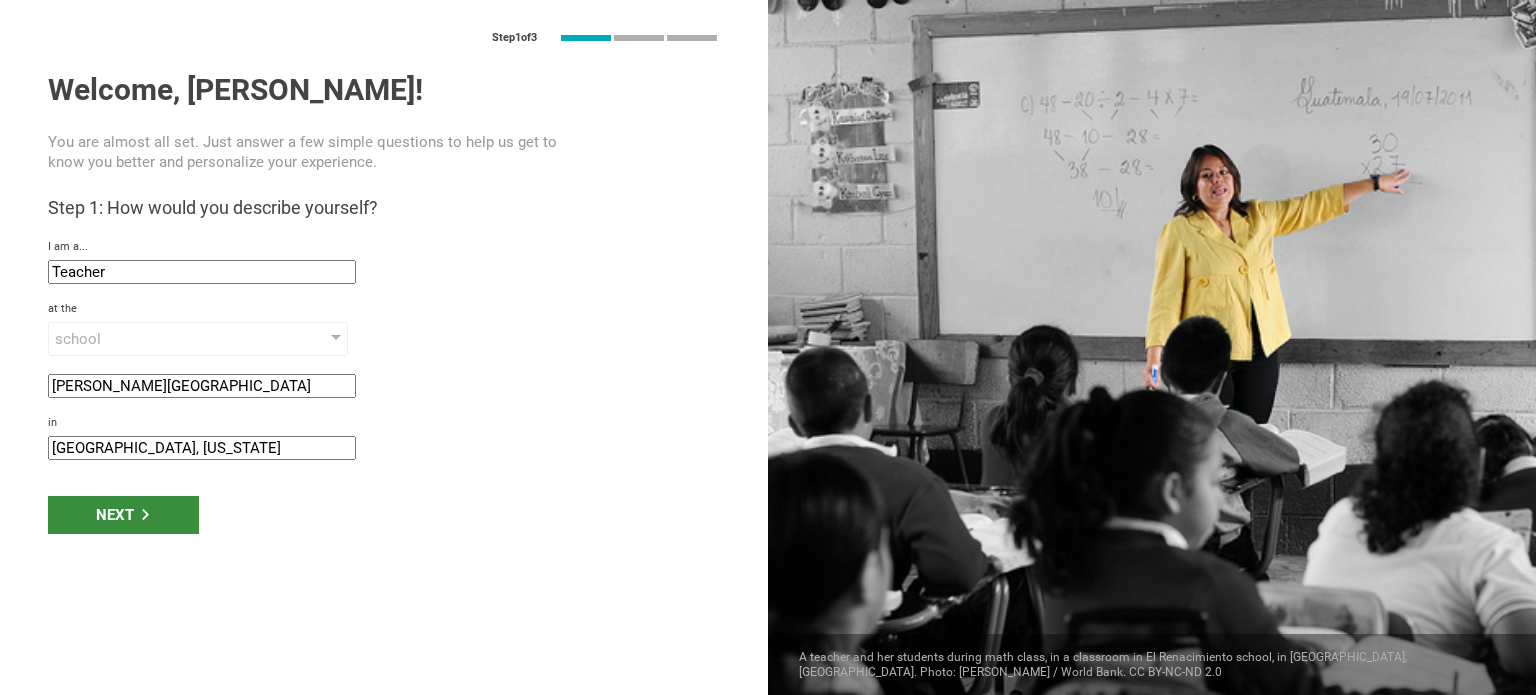 click on "Wichita, Kansas" 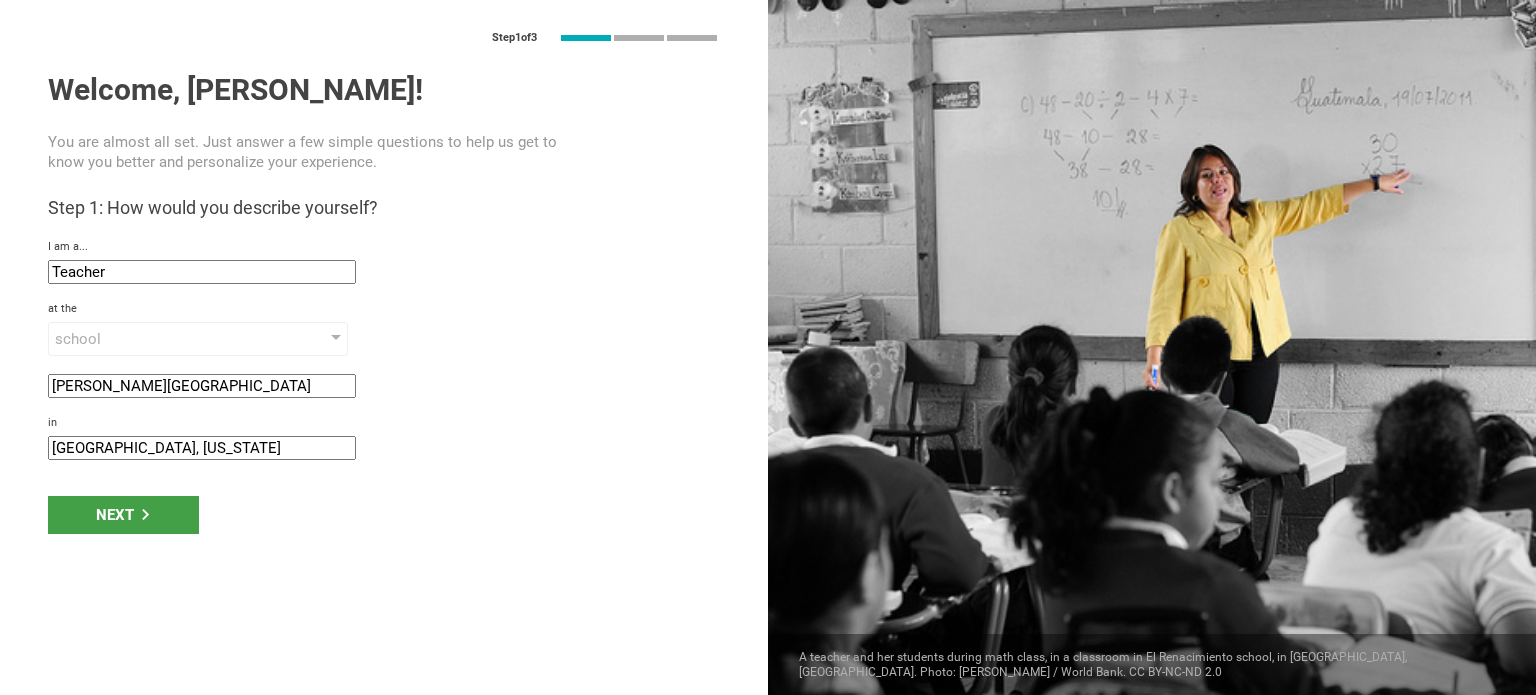 drag, startPoint x: 95, startPoint y: 443, endPoint x: 196, endPoint y: 416, distance: 104.54664 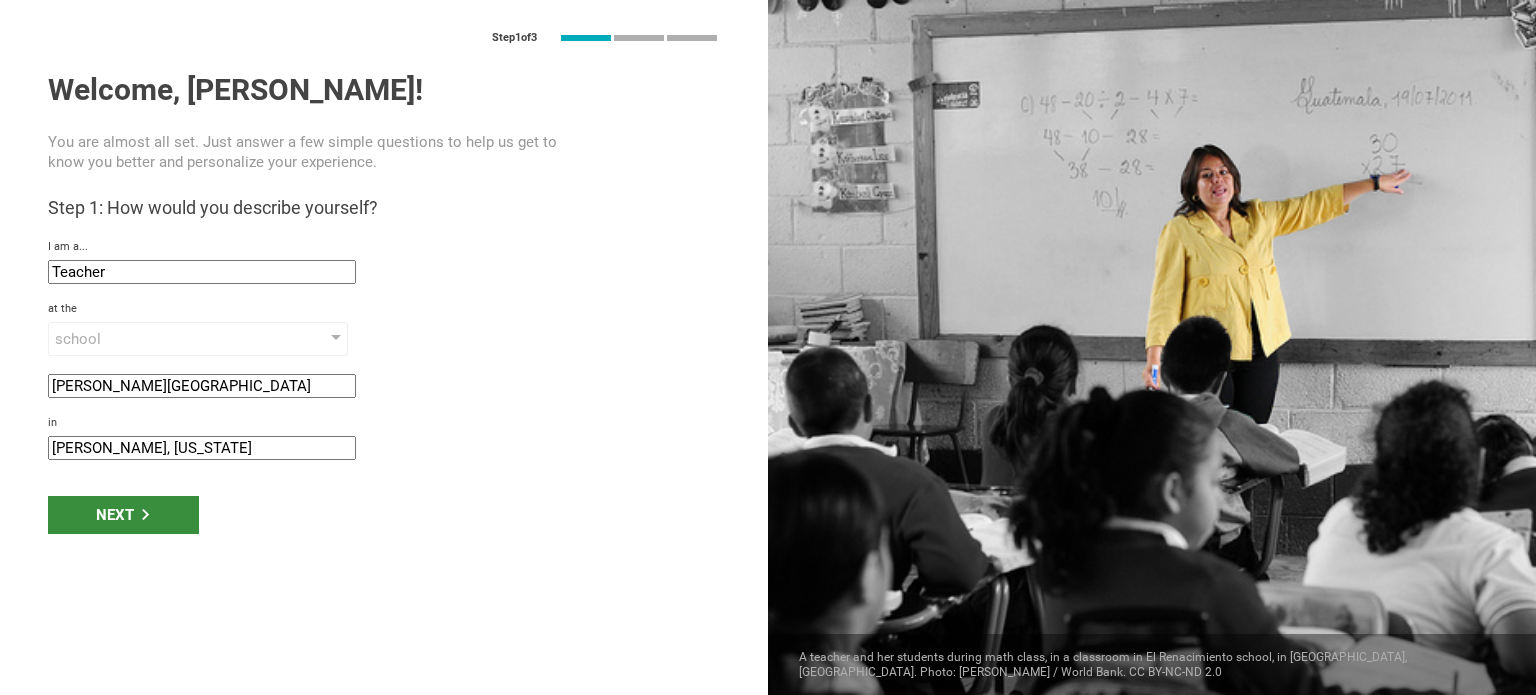 type on "Holcomb, Kansas" 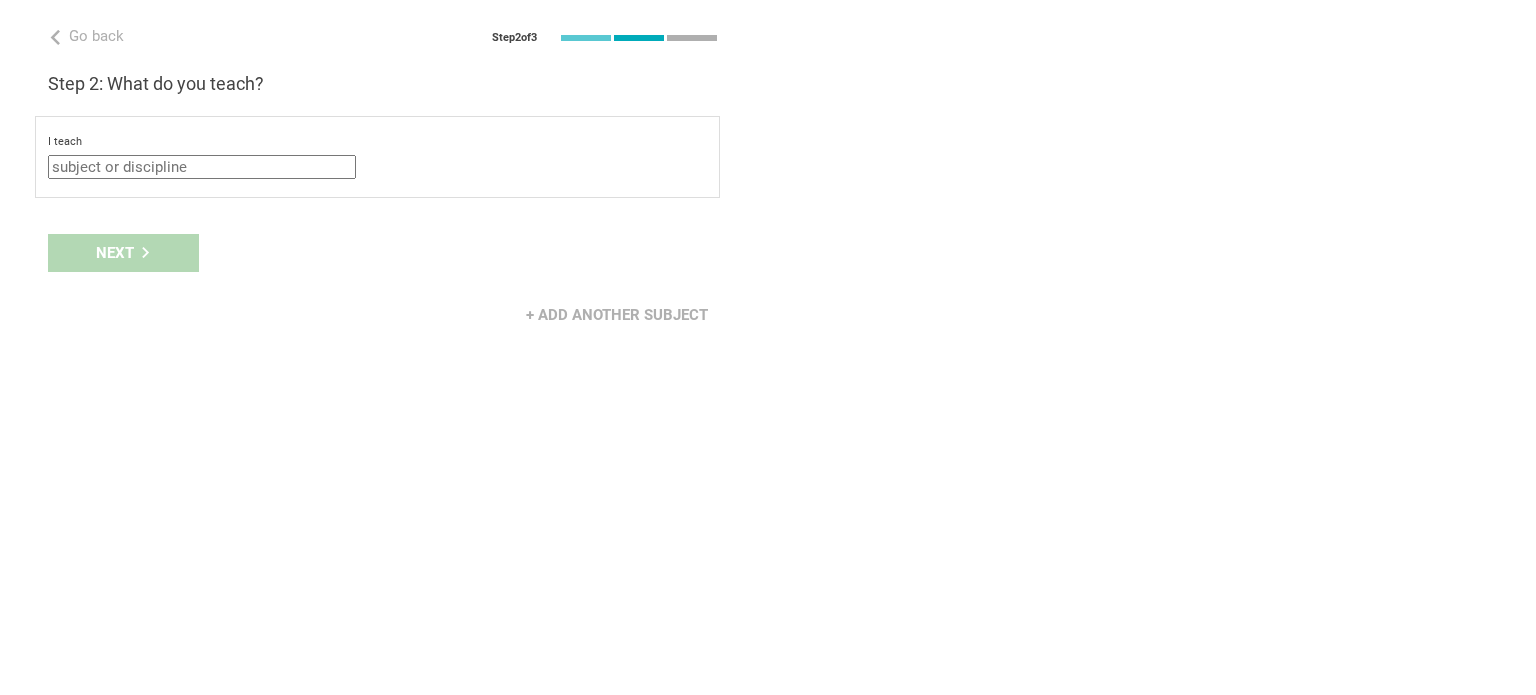 drag, startPoint x: 142, startPoint y: 151, endPoint x: 150, endPoint y: 170, distance: 20.615528 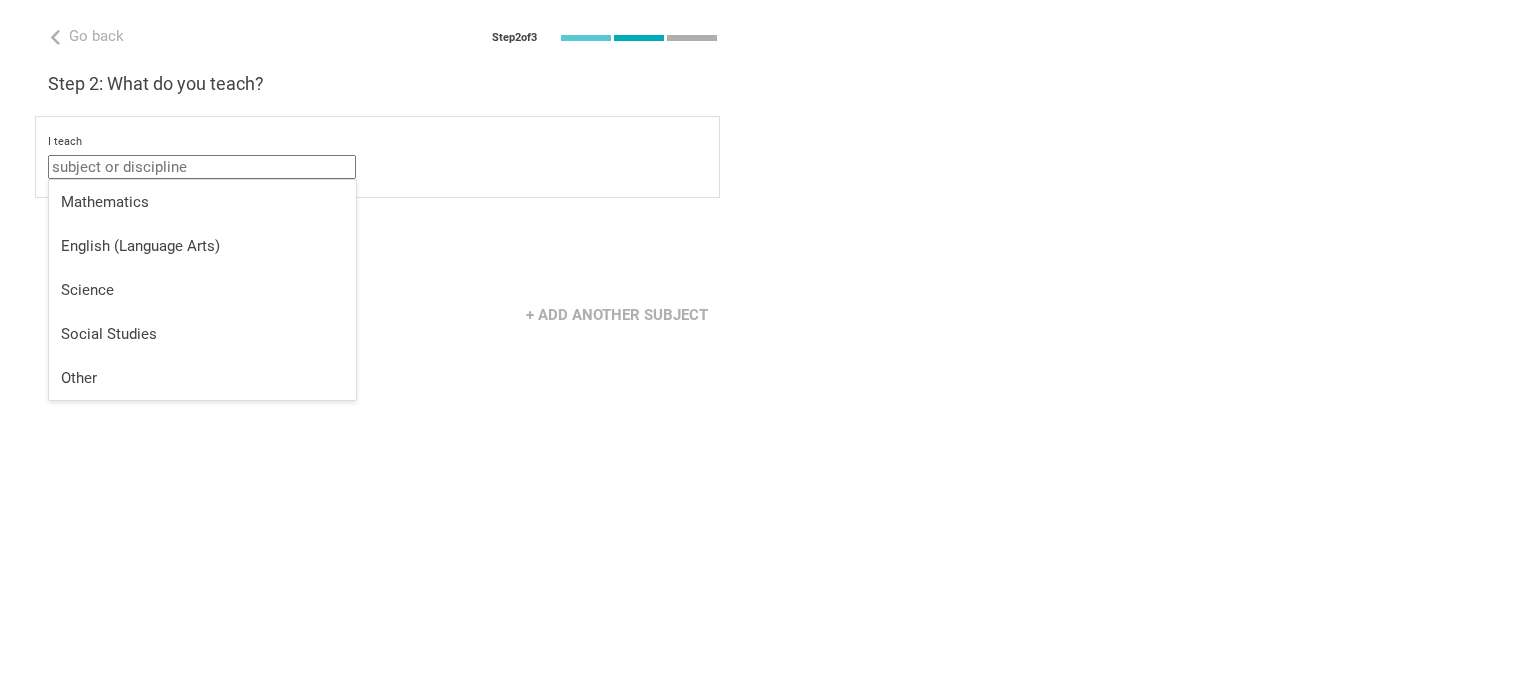 click at bounding box center (202, 167) 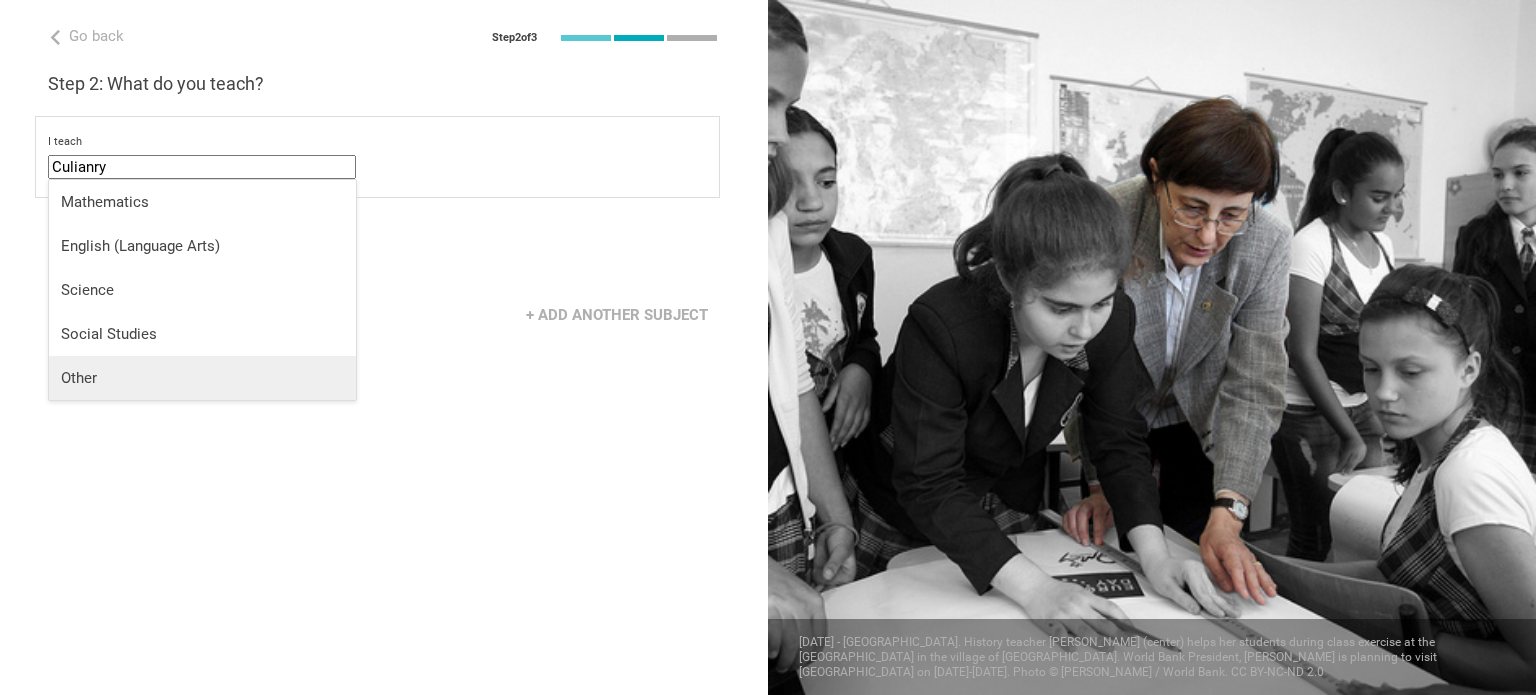 click on "Other" at bounding box center [202, 378] 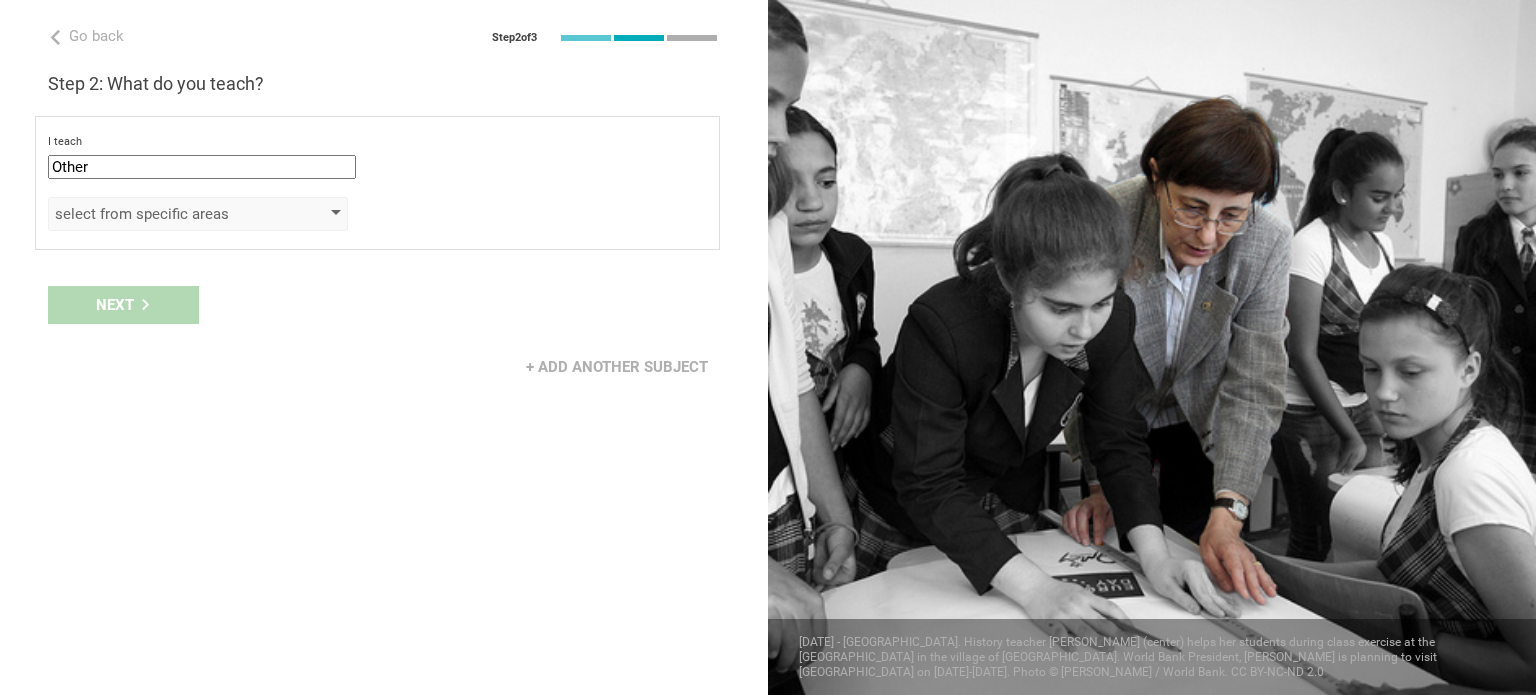 click on "select from specific areas" at bounding box center [198, 214] 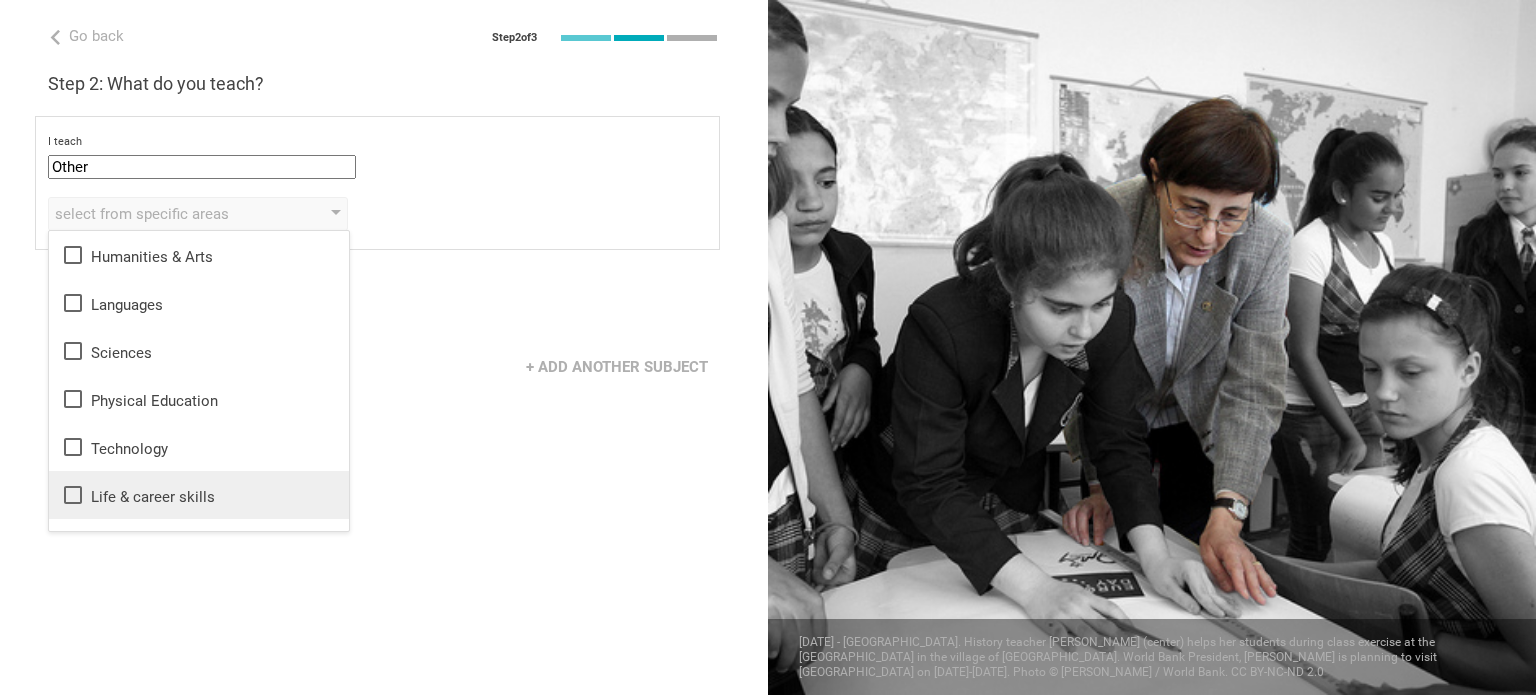 click 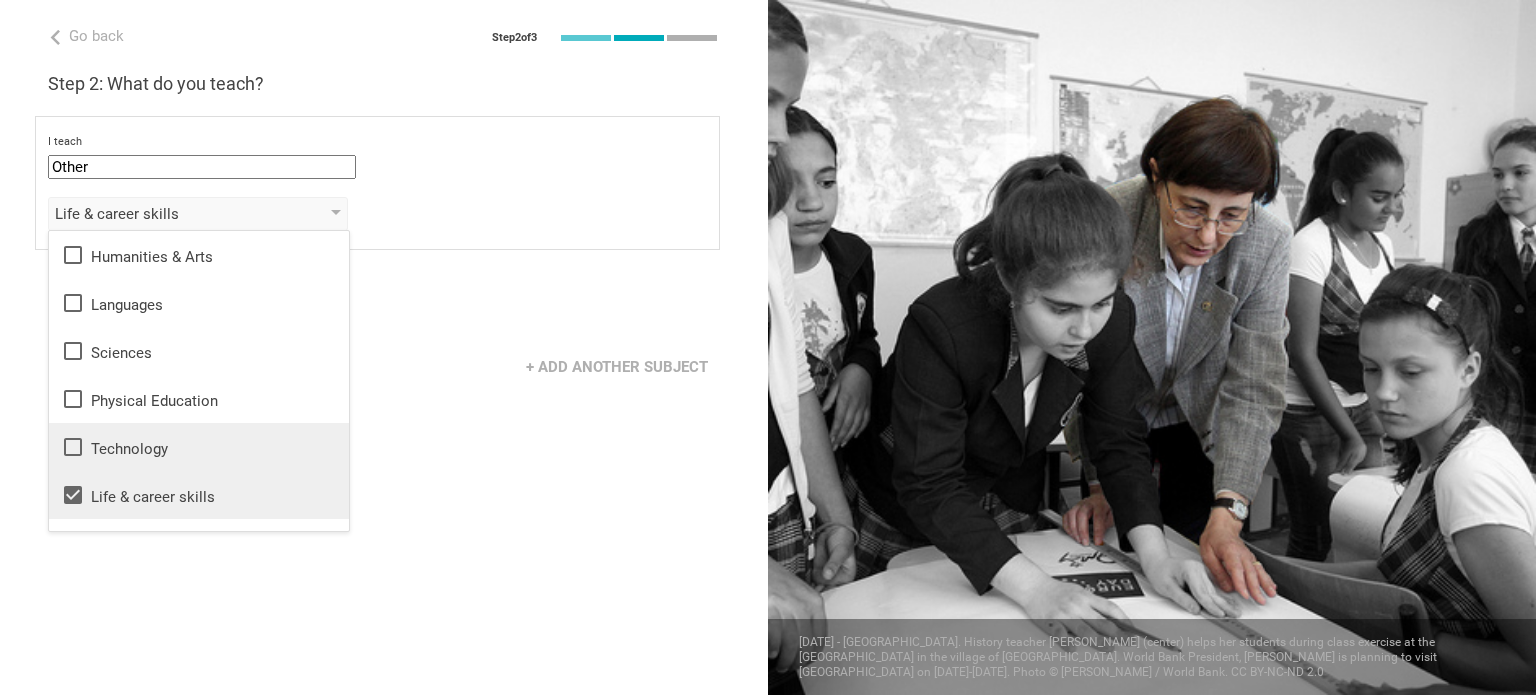 scroll, scrollTop: 36, scrollLeft: 0, axis: vertical 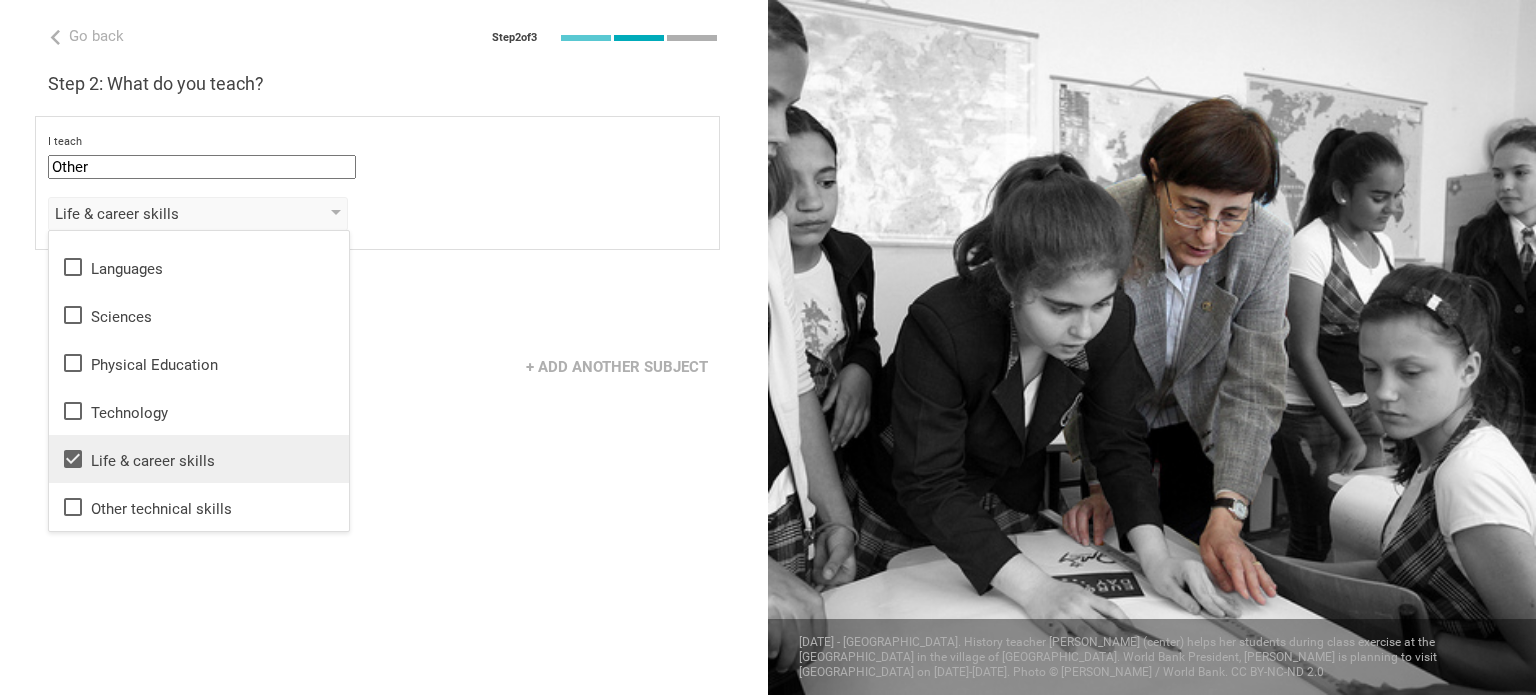 click on "Next" at bounding box center (384, 305) 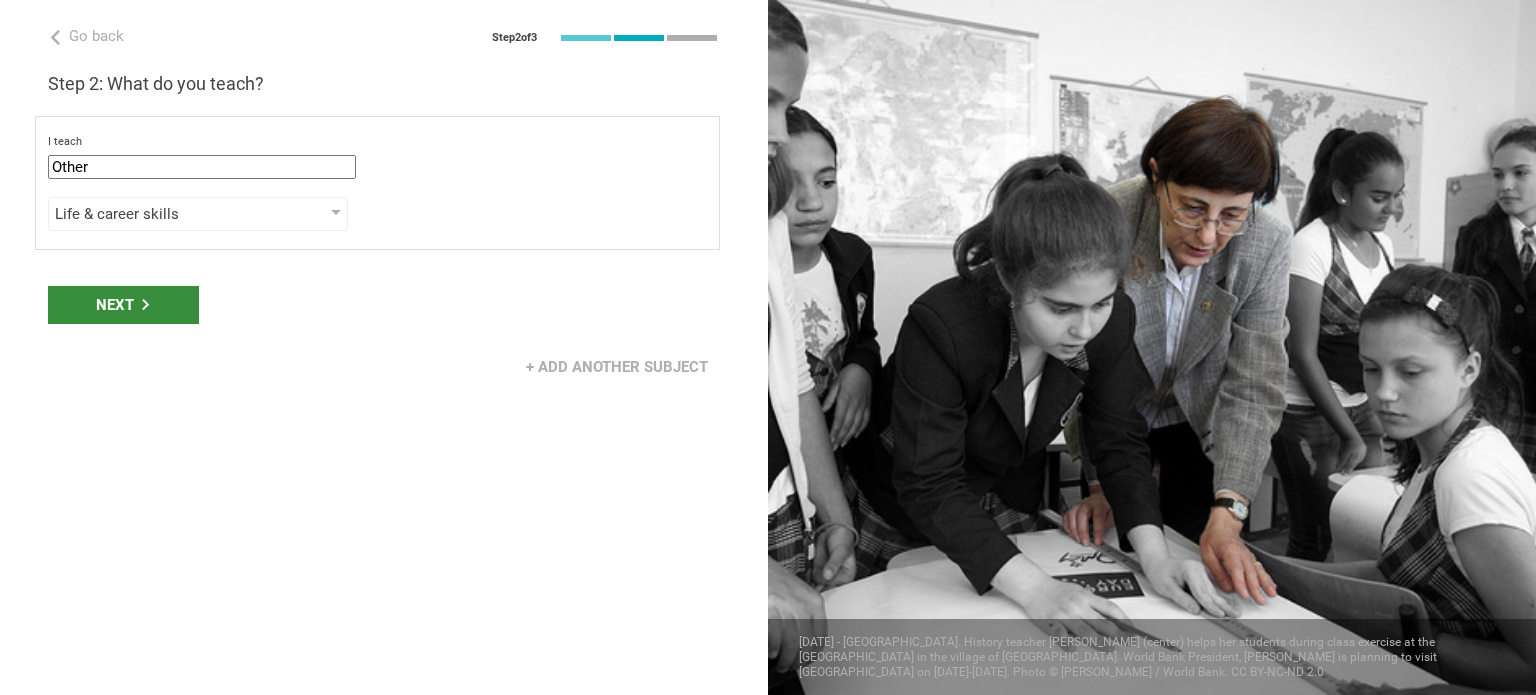 click on "Next" at bounding box center (123, 305) 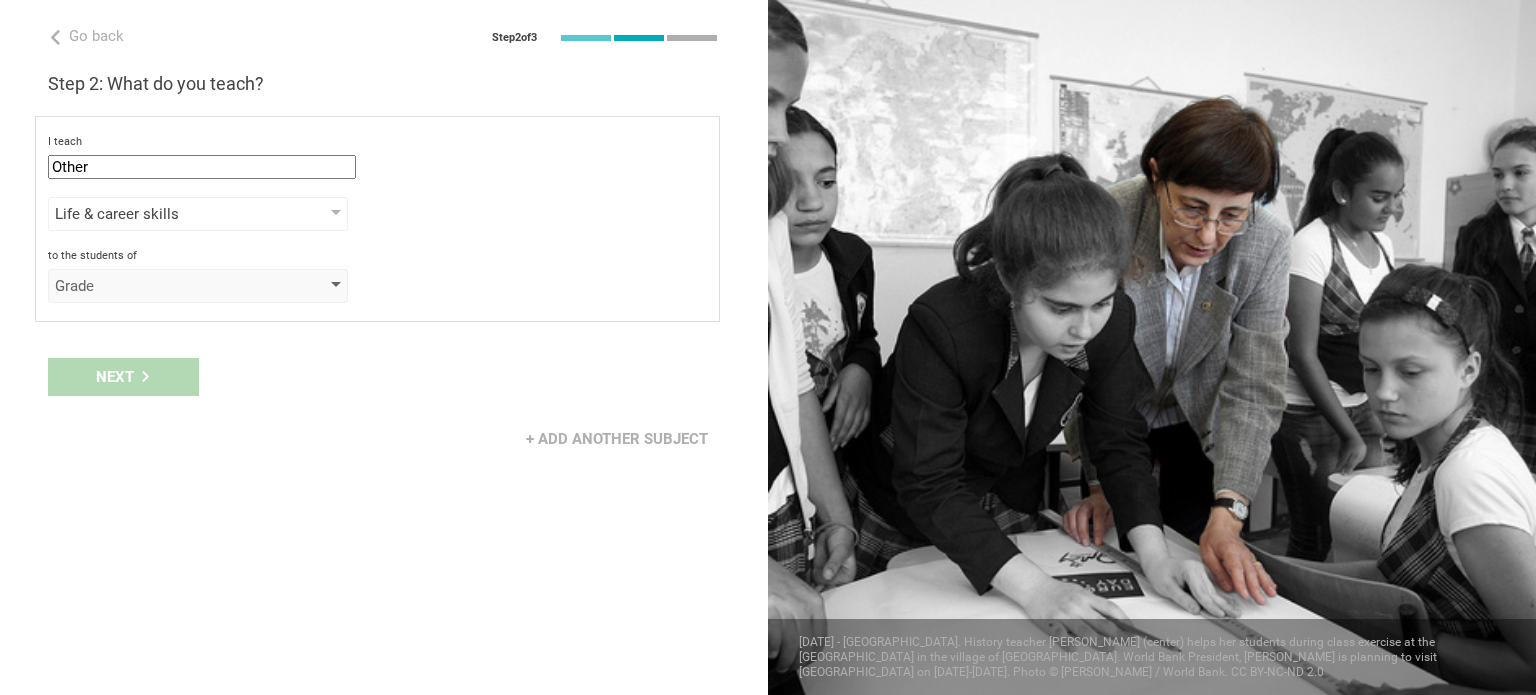click on "Grade" at bounding box center (169, 286) 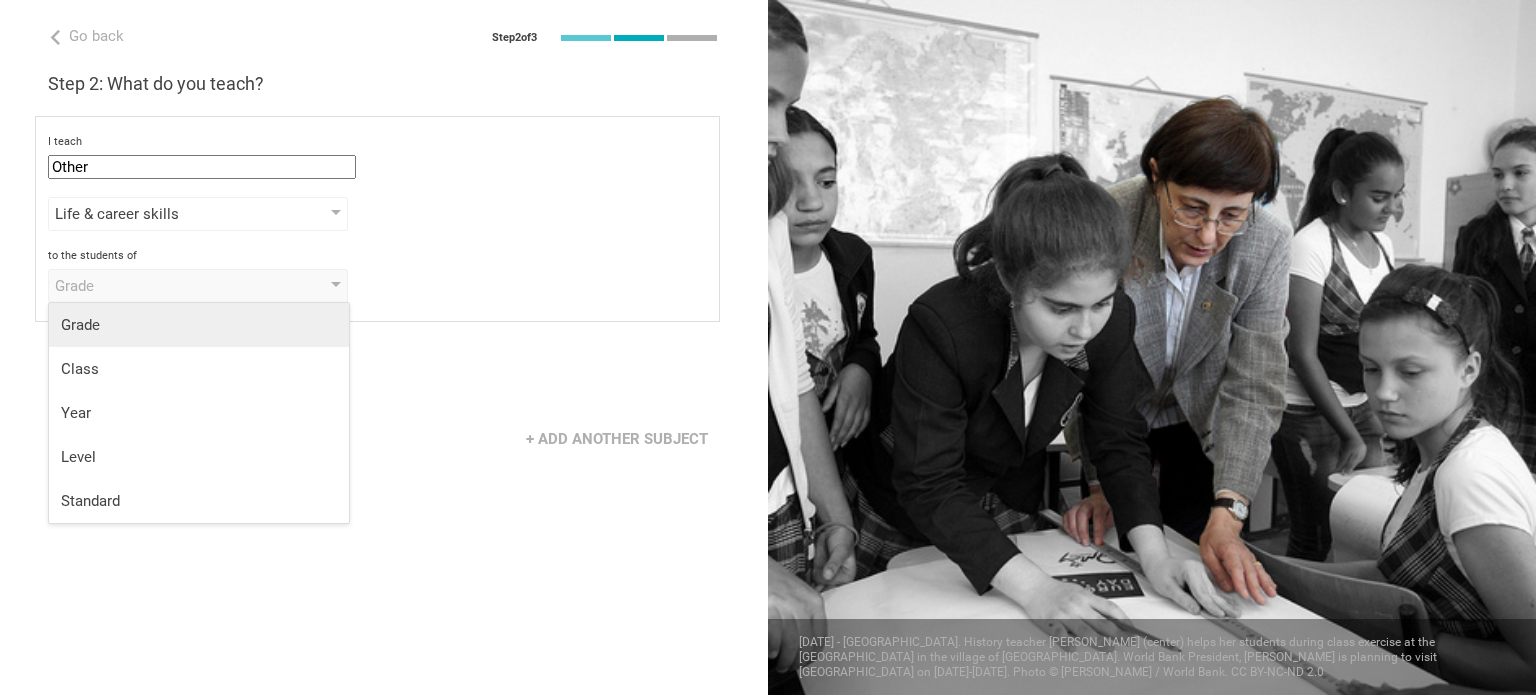 click on "Grade" at bounding box center [199, 325] 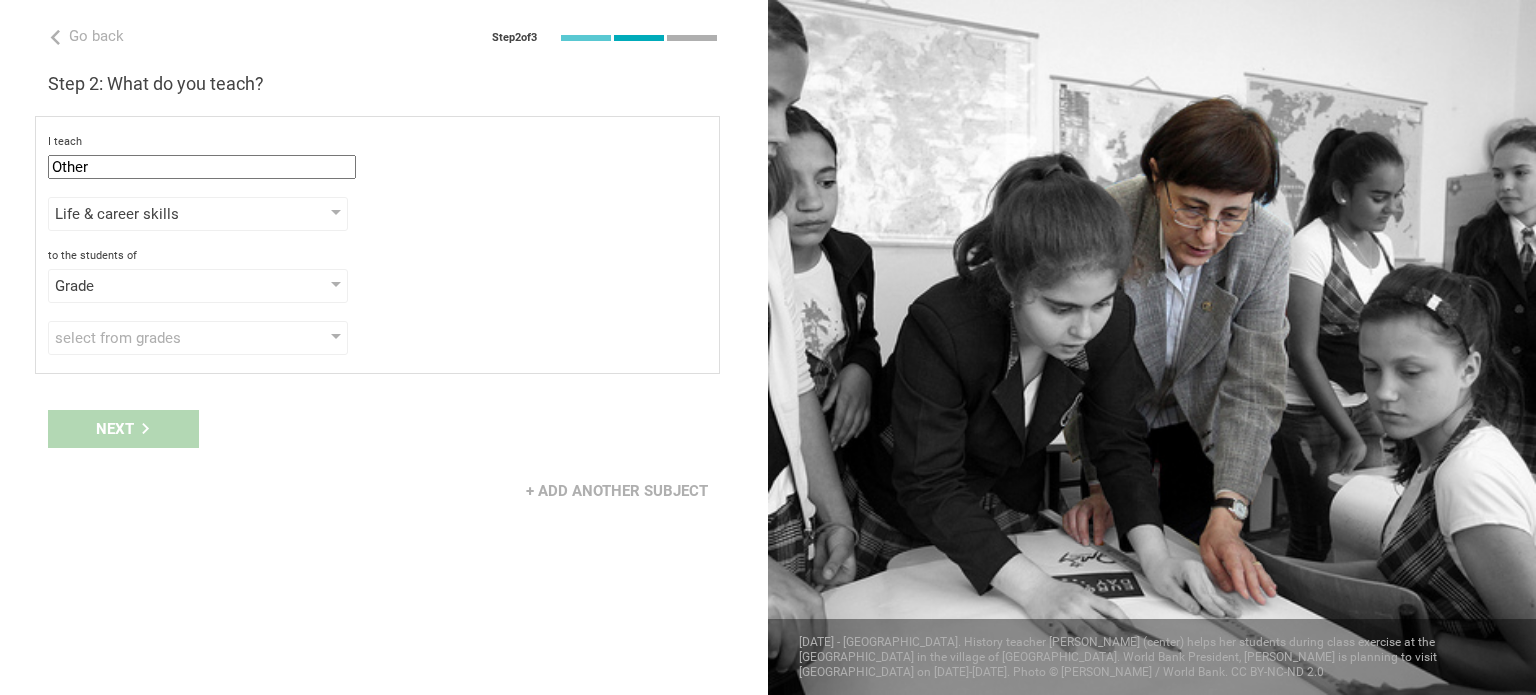 click on "select from grades" at bounding box center (169, 338) 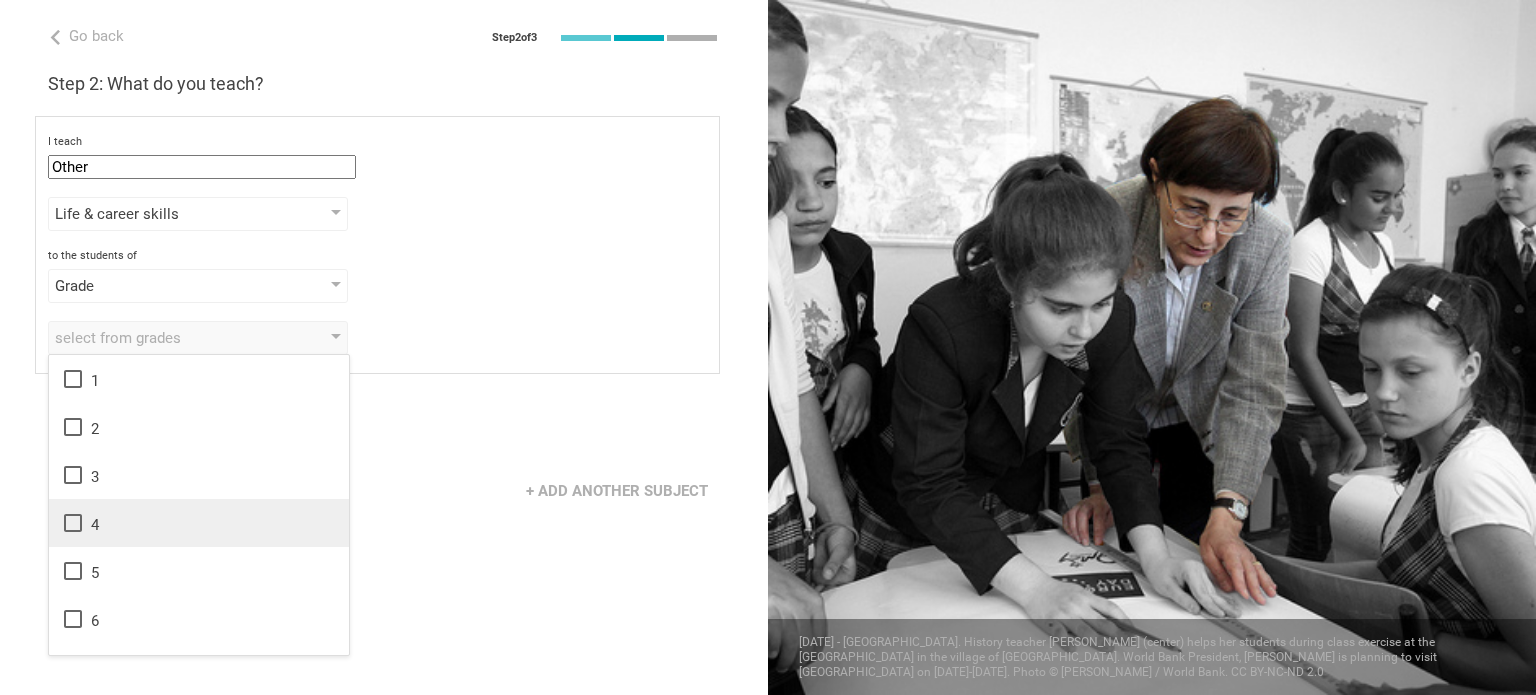 scroll, scrollTop: 324, scrollLeft: 0, axis: vertical 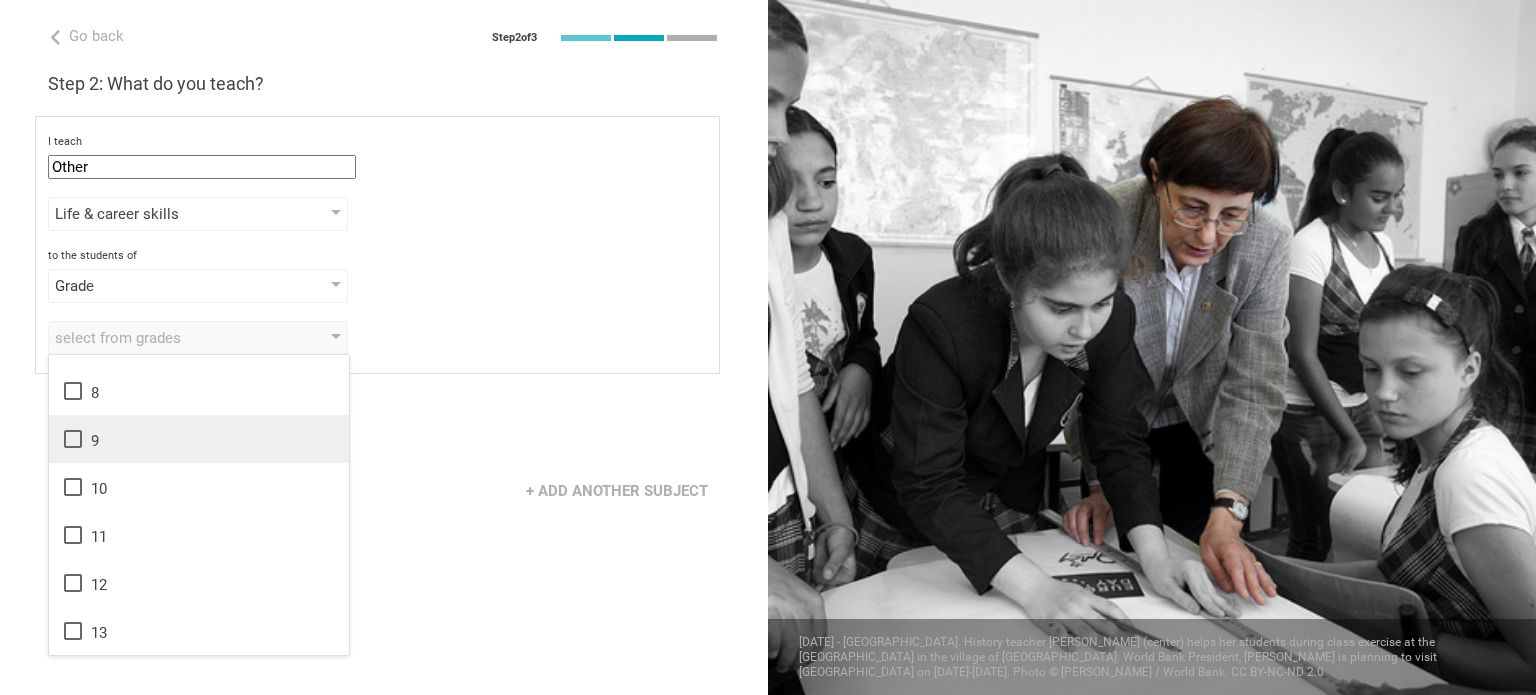 click 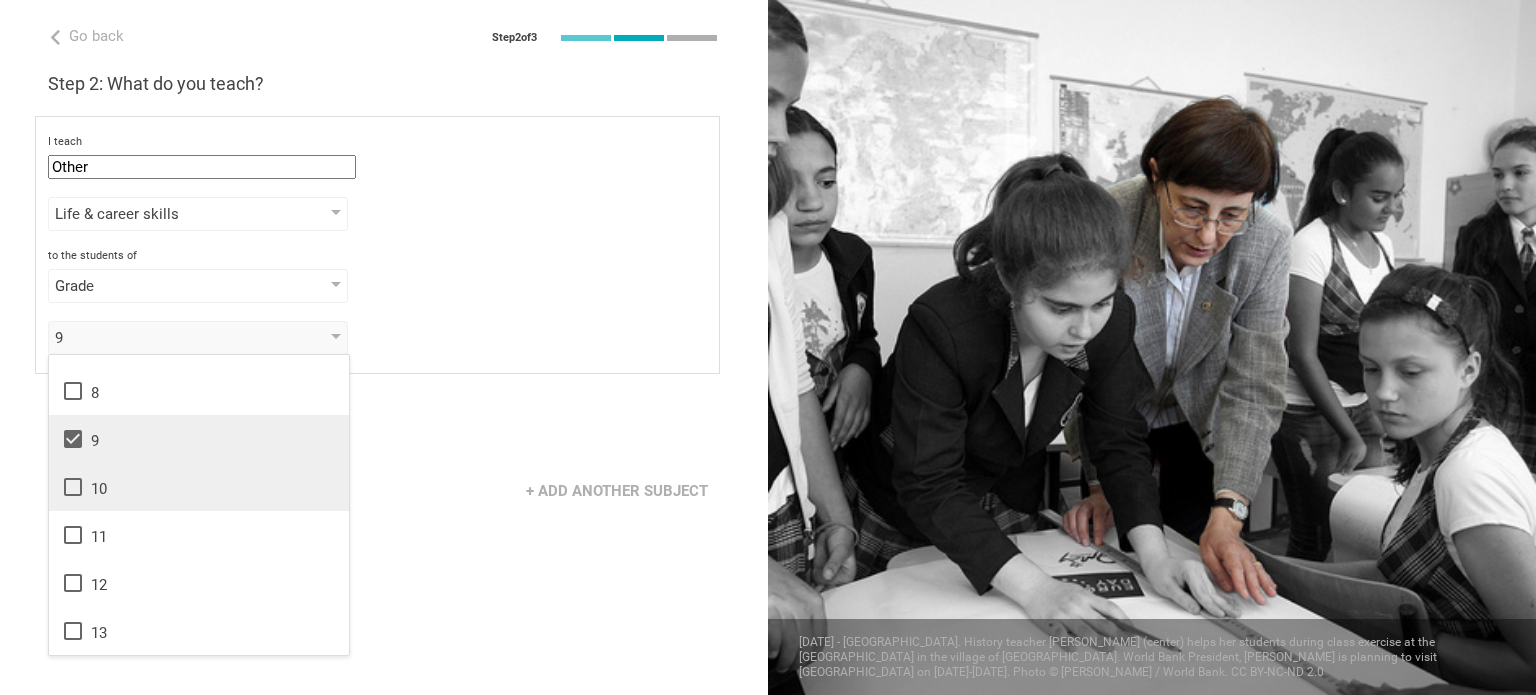 click 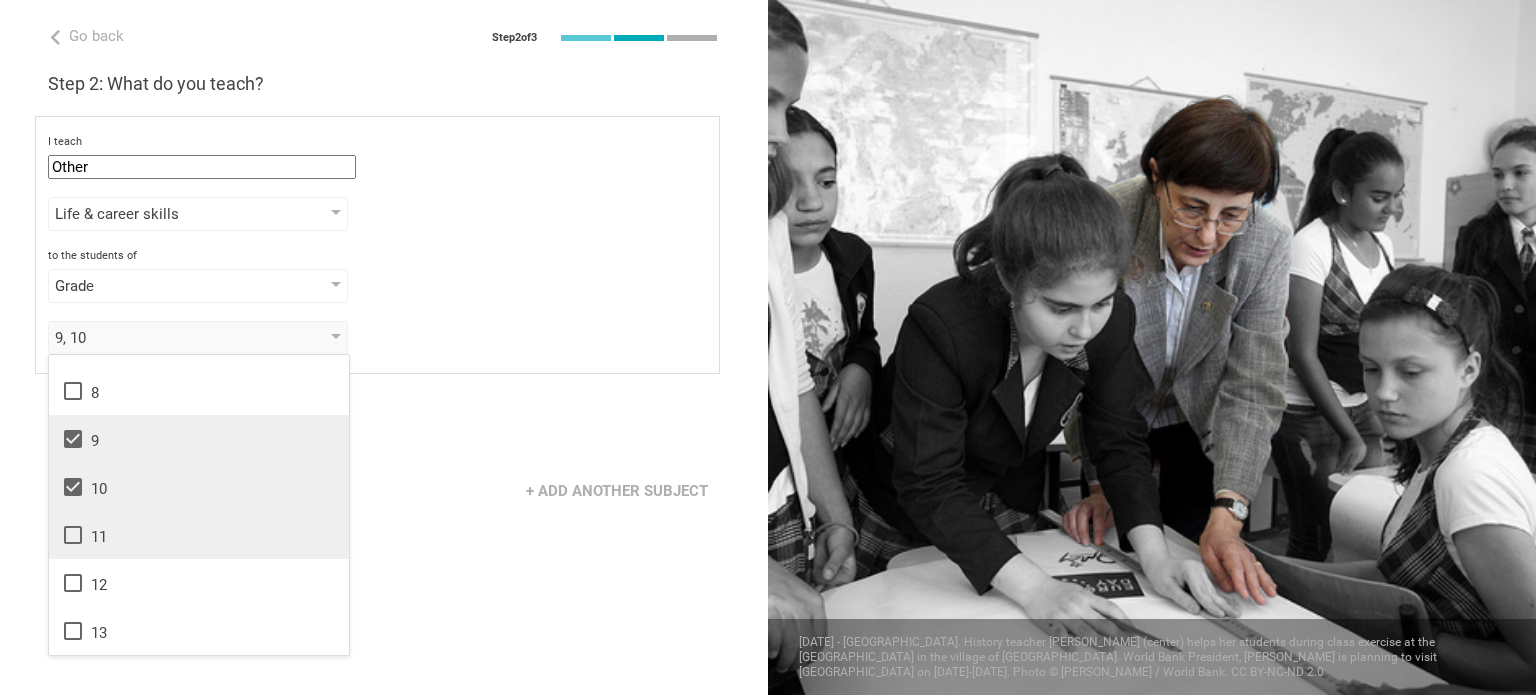 click 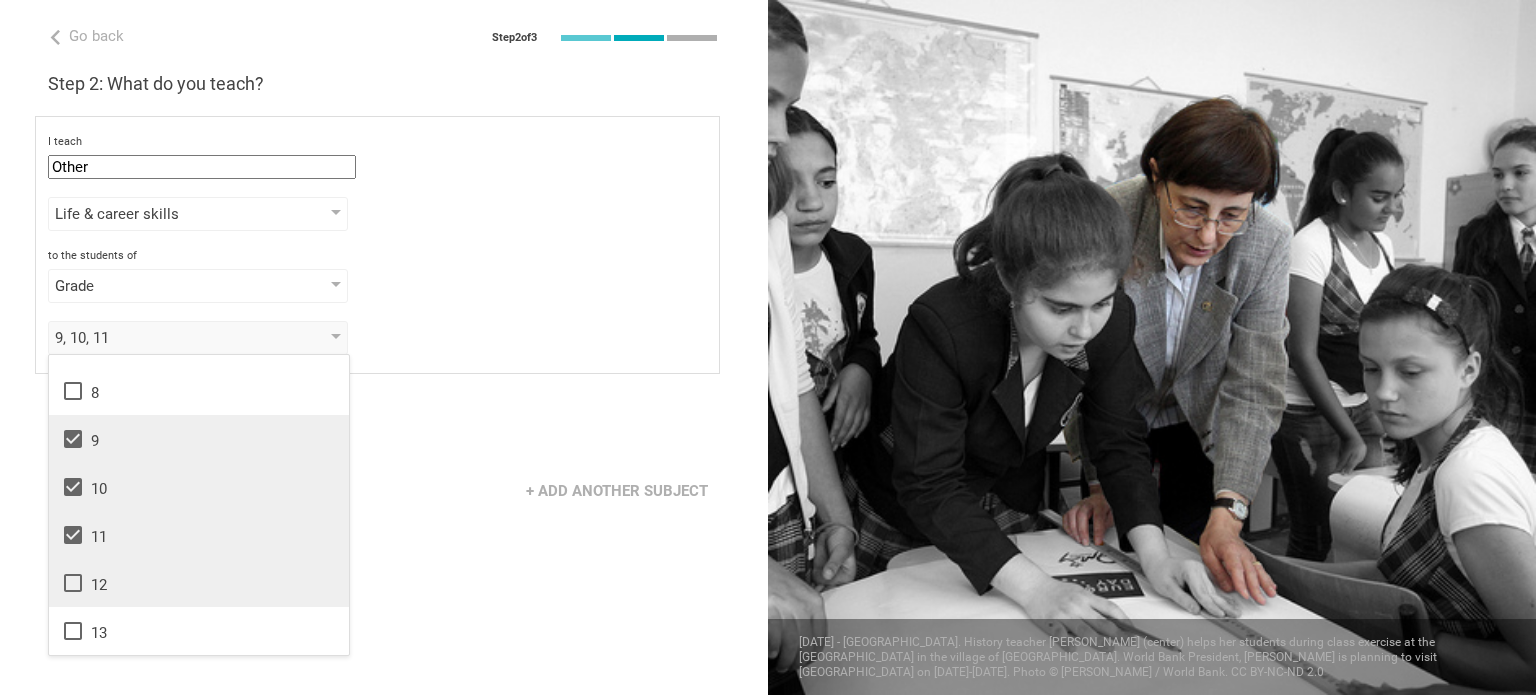 click 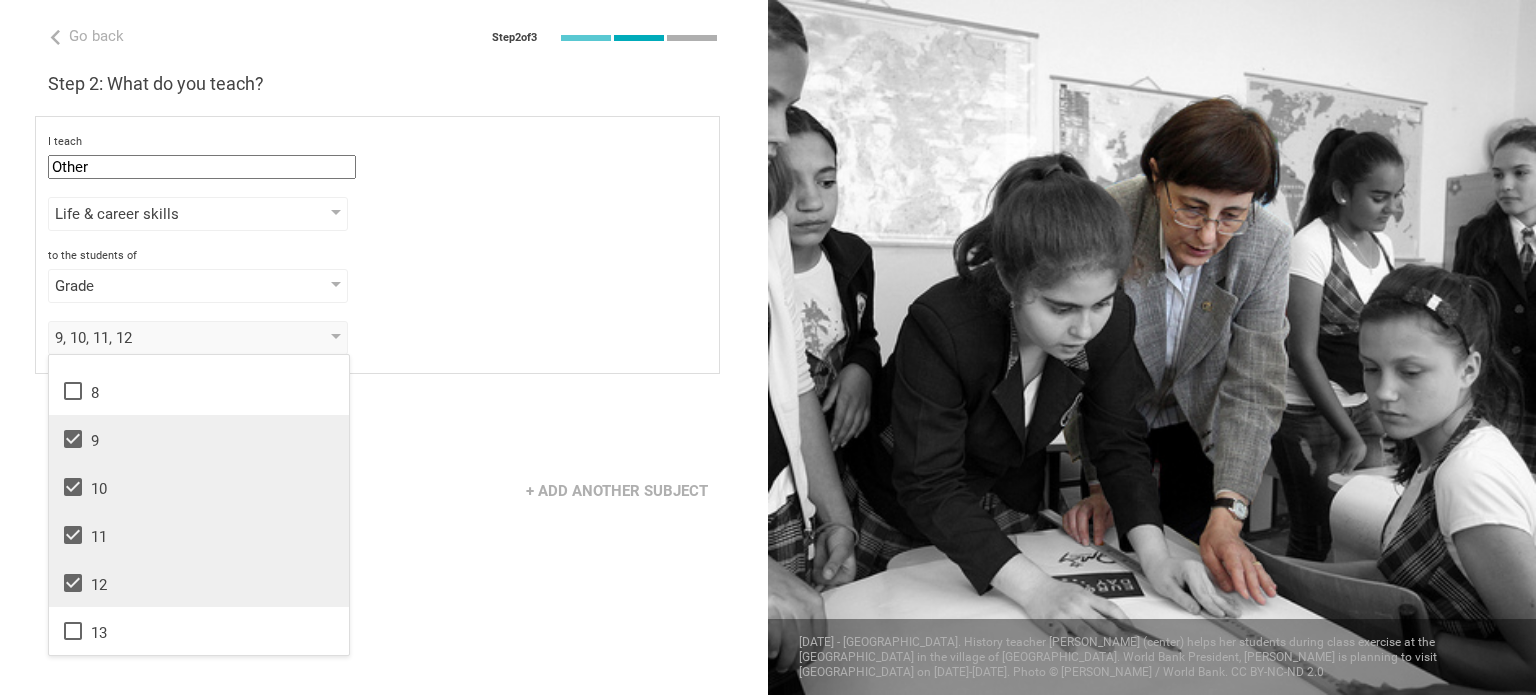 click on "Go back Step  2  of  3 Welcome, Stacy! You are almost all set. Just answer a few simple questions to help us get to know you better and personalize your experience. Step 1: How would you describe yourself? I am a... Teacher Teacher Professor / Lecturer Instructional Coach Vice Principal or Principal Curriculum writer / Instructional designer School / district Administrator EdTech maker / enthusiast at the school school district college university program institute company organization Holcomb High School in Holcomb, Kansas Step 2: What do you teach? I teach Other Mathematics English (Language Arts) Science Social Studies Other Life & career skills Humanities & Arts Languages Sciences Physical Education Technology Life & career skills Other technical skills to the students of Grade Grade Class Year Level Standard 9, 10, 11, 12 1 2 3 4 5 6 7 8 9 10 11 12 13 When describing my students, I would say that select from all phrases that apply there are students of various level of skill they are mostly low-achievers" at bounding box center (384, 347) 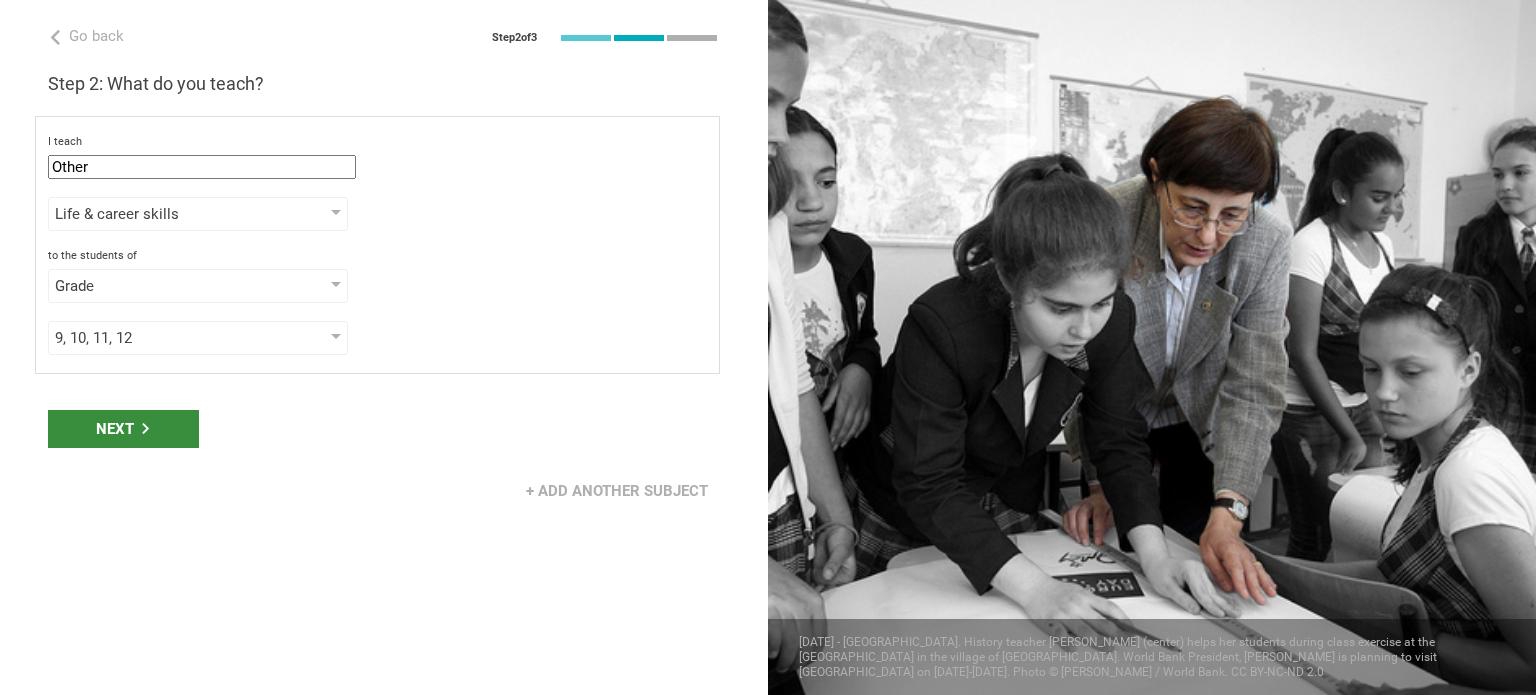 click on "Next" at bounding box center [123, 429] 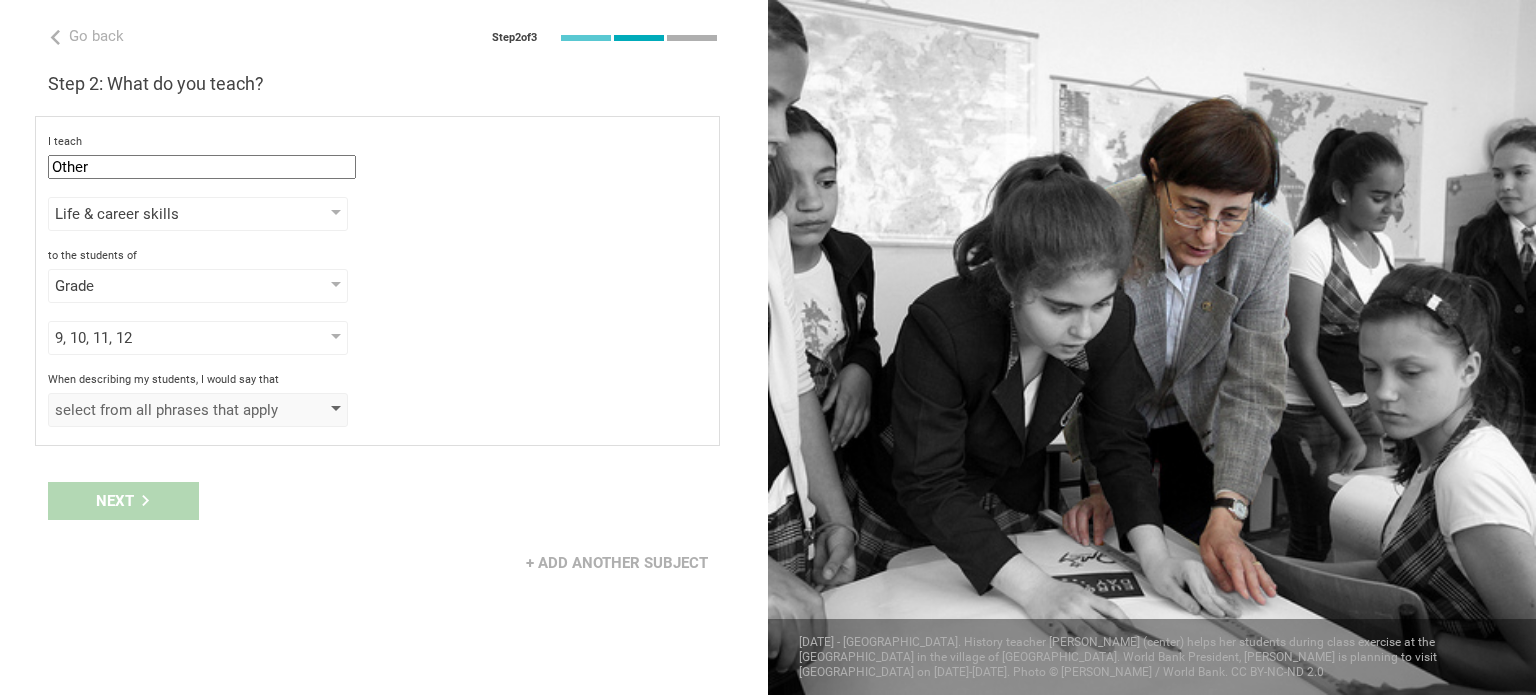 click on "select from all phrases that apply" at bounding box center [169, 410] 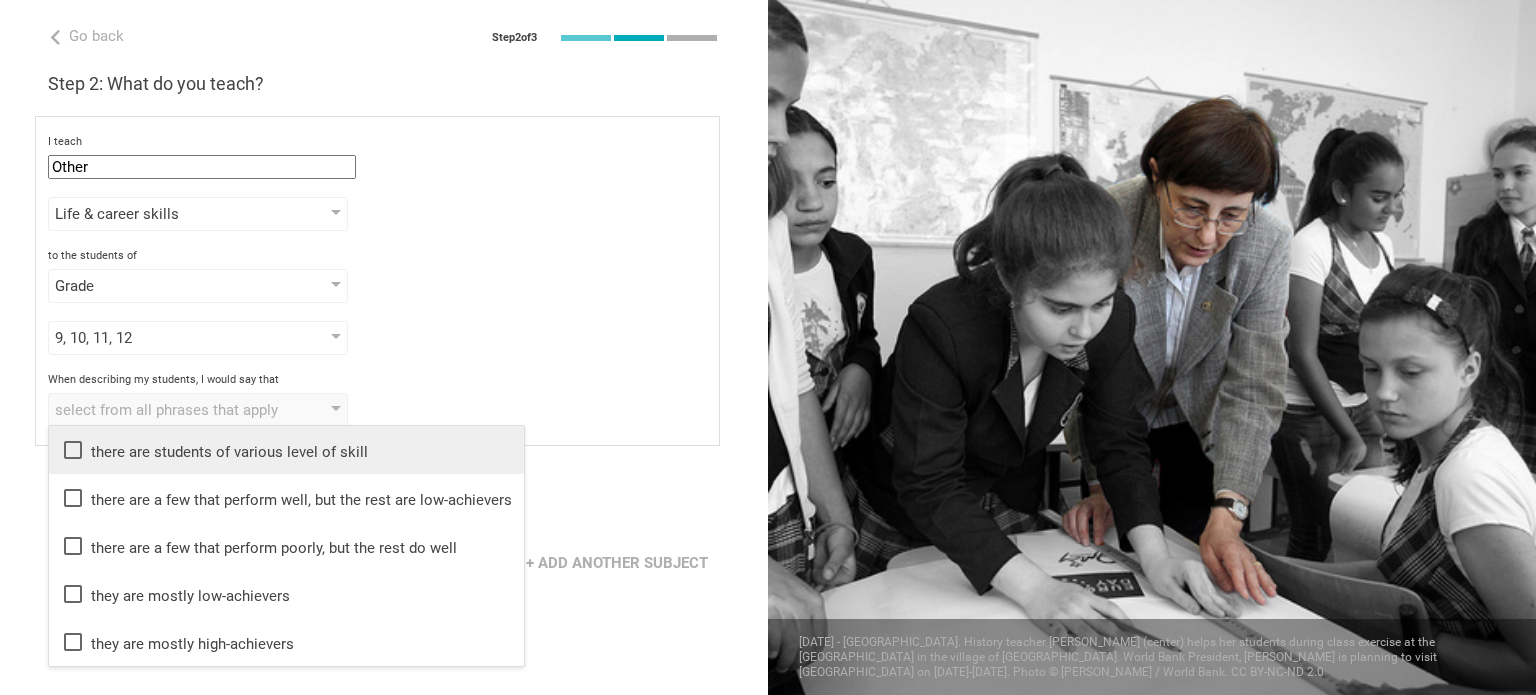 click 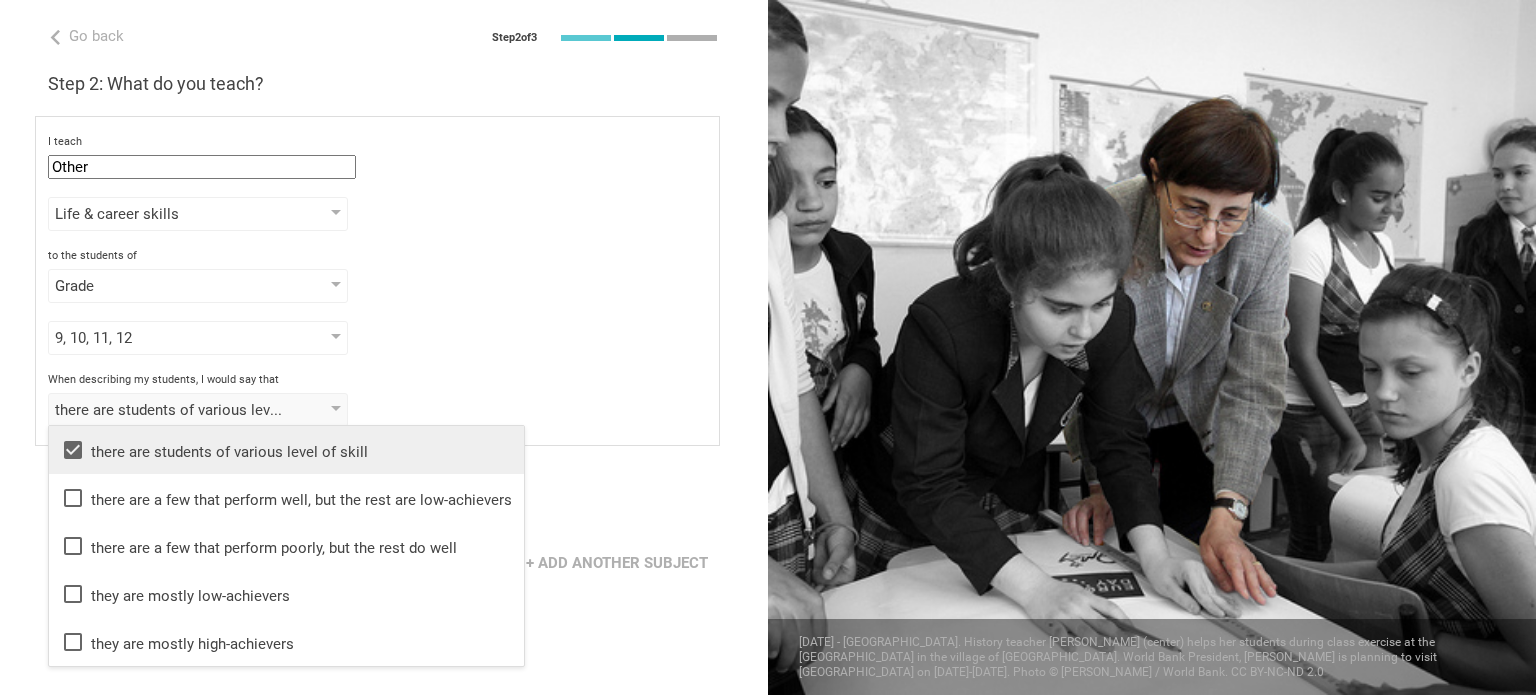 click on "Next" at bounding box center (384, 501) 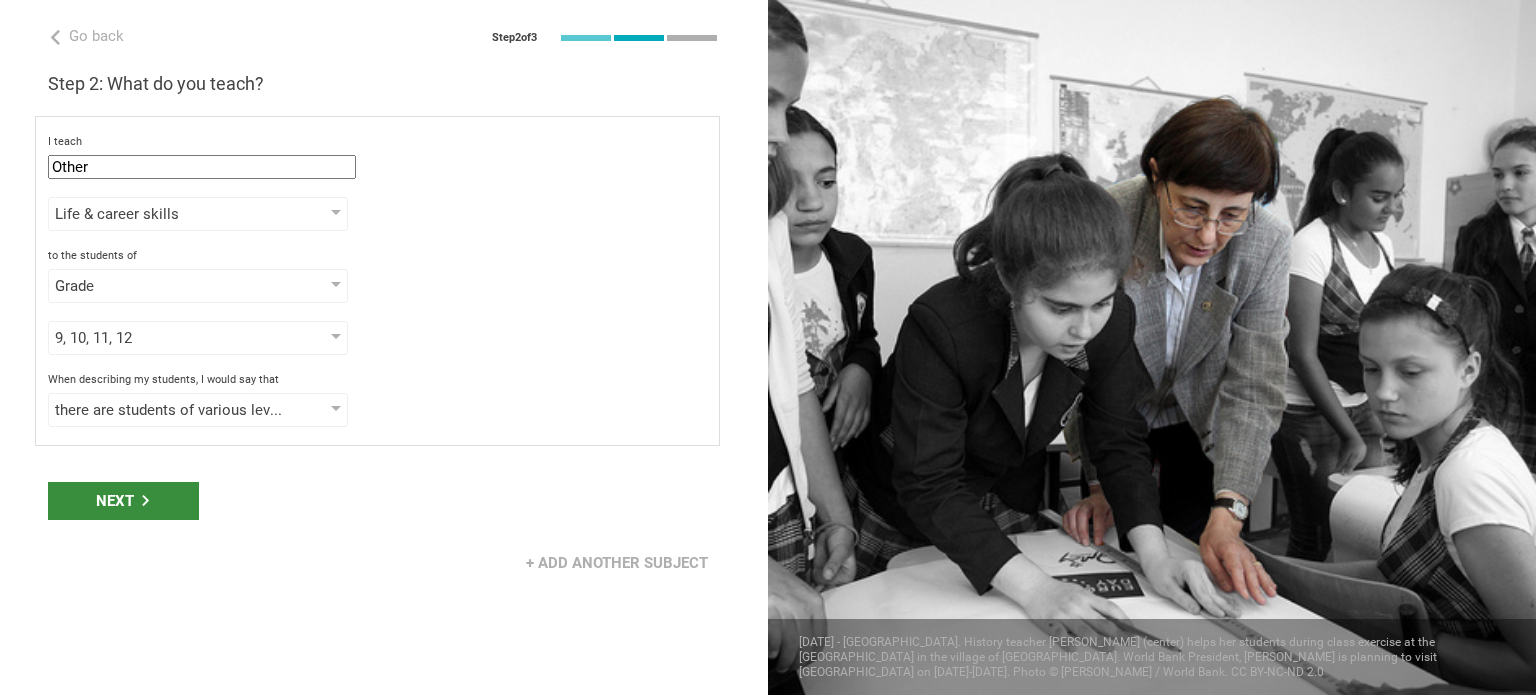 click on "Next" at bounding box center (123, 501) 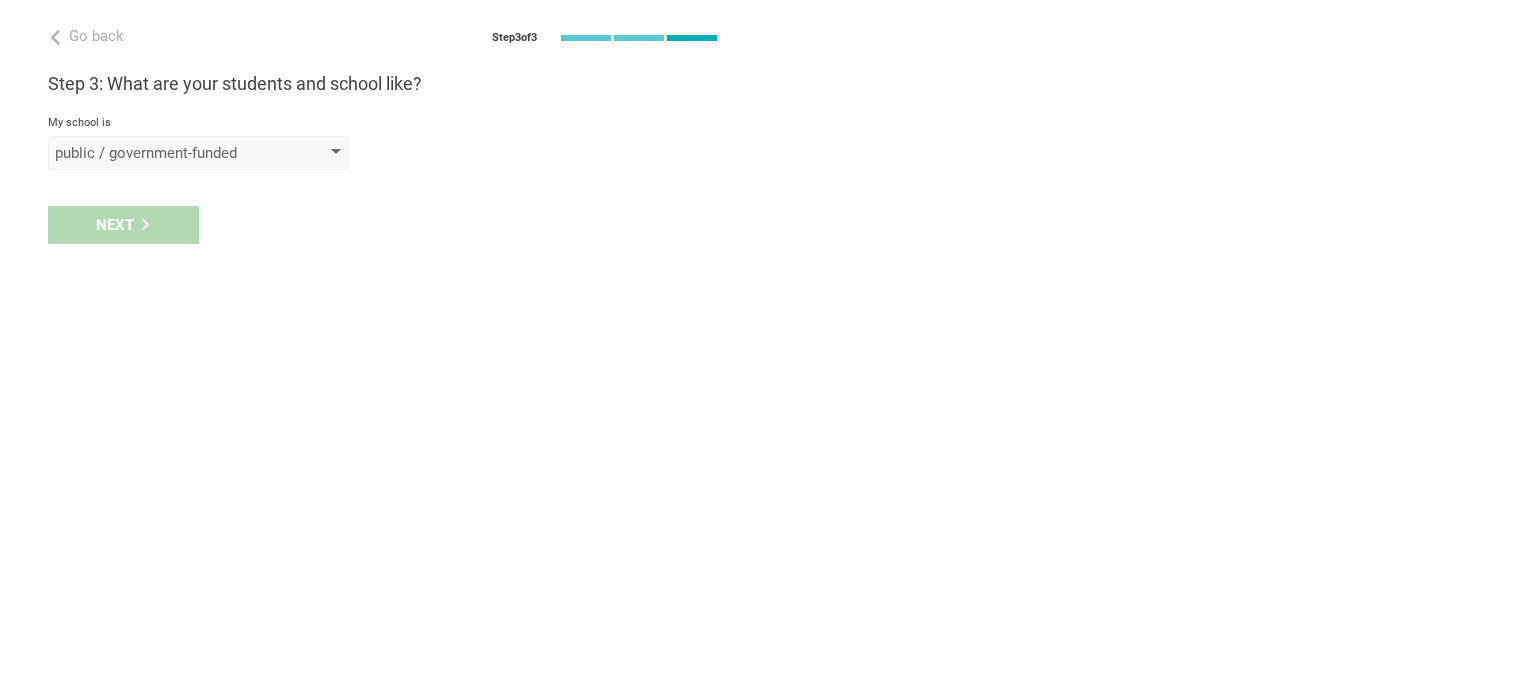 click on "public / government-funded" at bounding box center (169, 153) 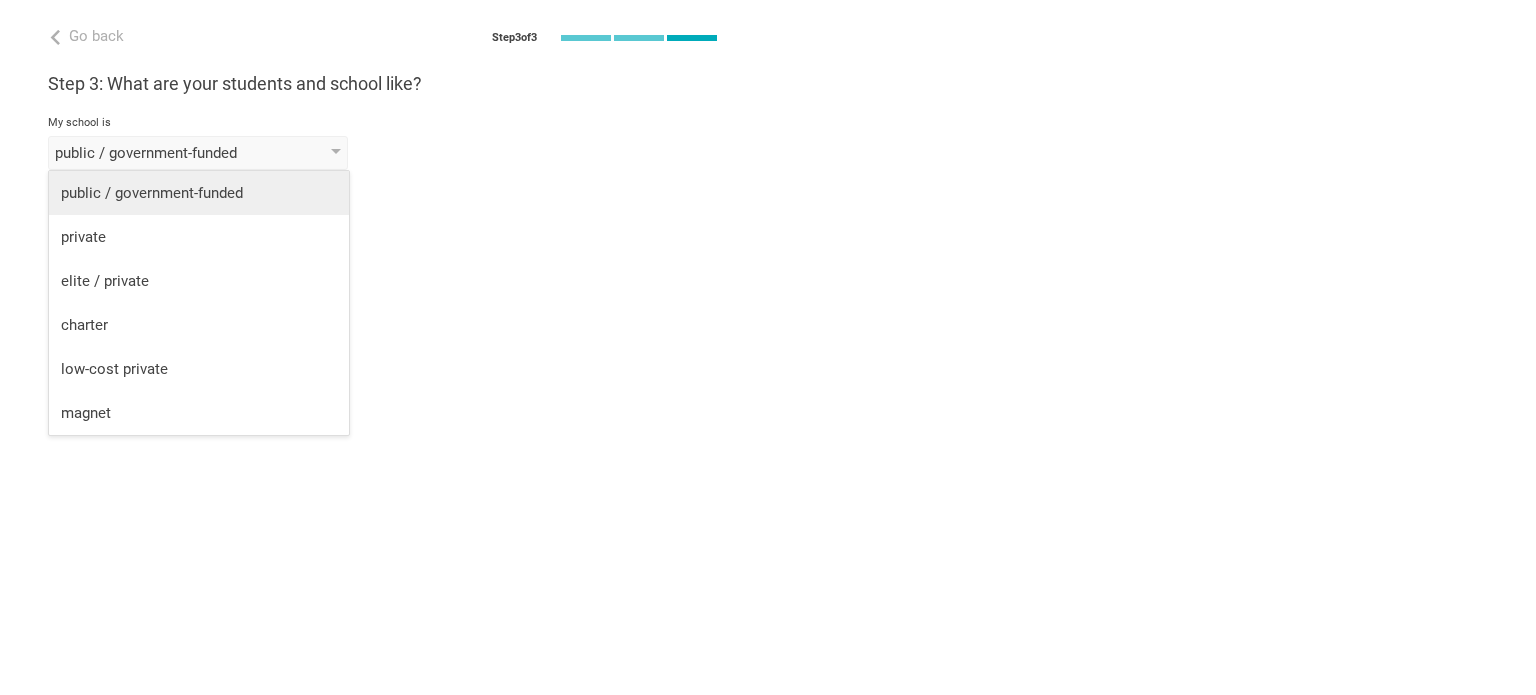 click on "public / government-funded" at bounding box center [199, 193] 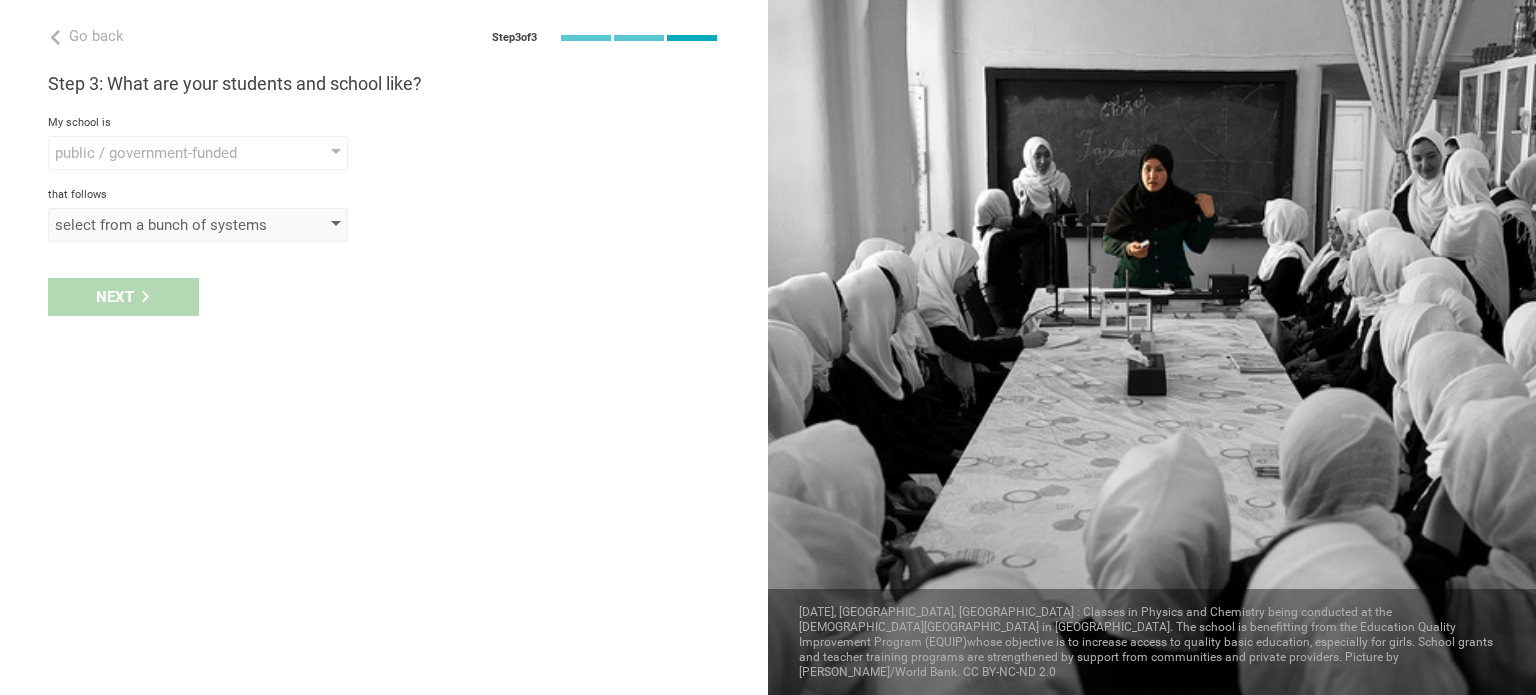 click on "select from a bunch of systems" at bounding box center (169, 225) 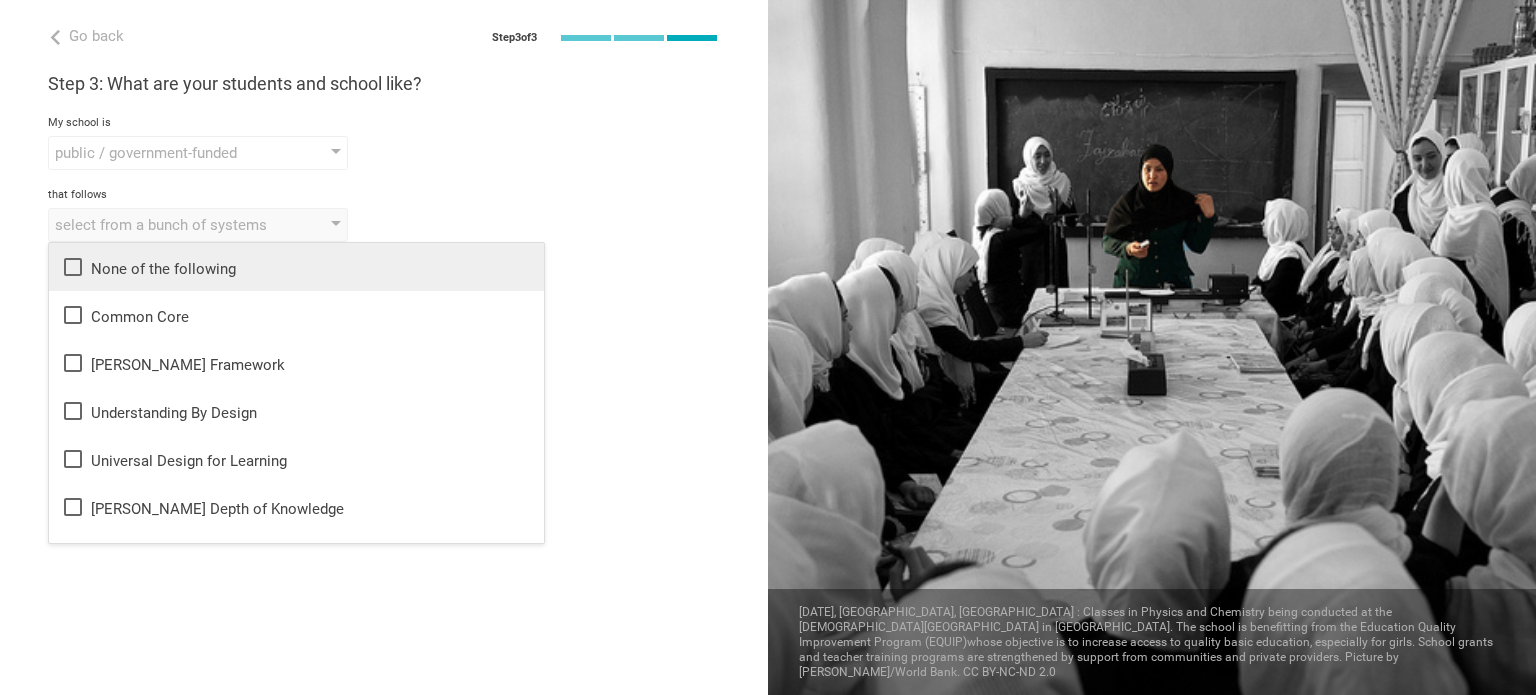 click 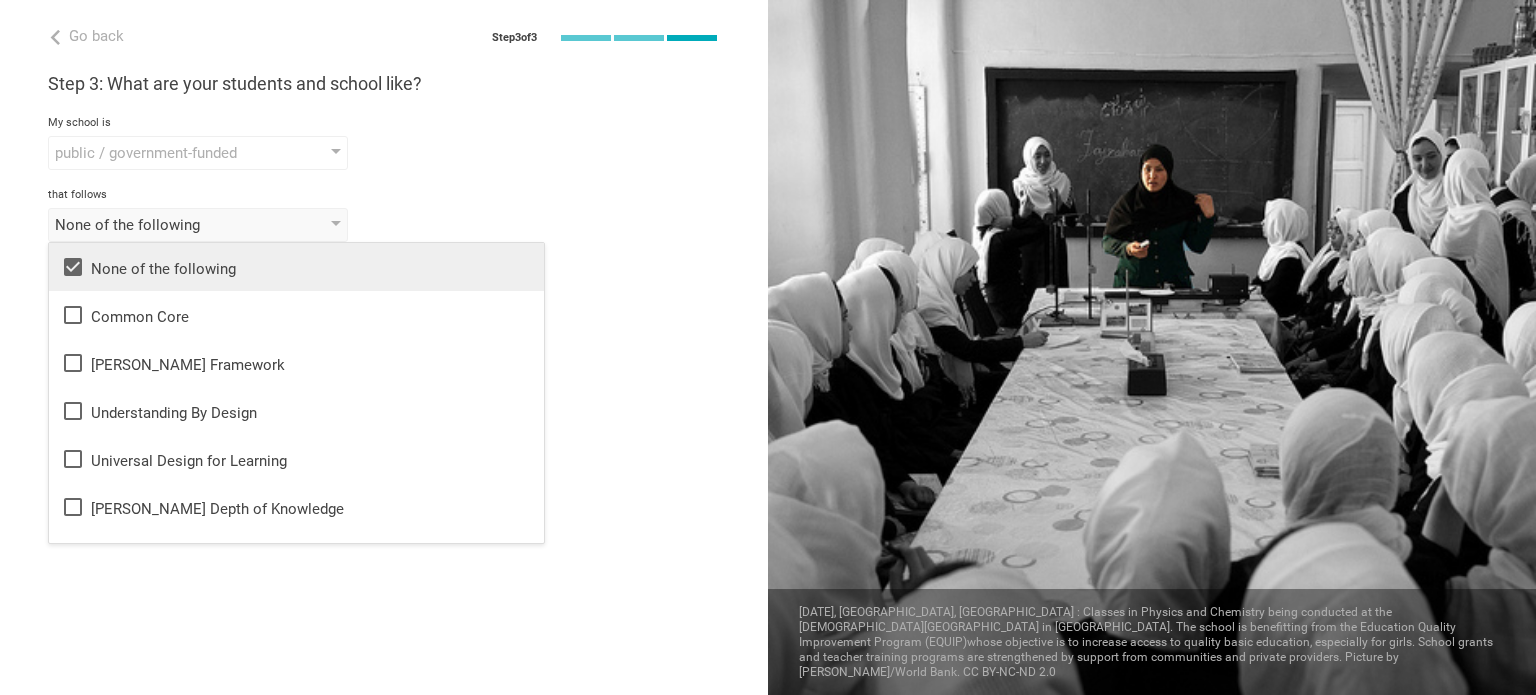 click on "Go back Step  3  of  3 Welcome, Stacy! You are almost all set. Just answer a few simple questions to help us get to know you better and personalize your experience. Step 1: How would you describe yourself? I am a... Teacher Teacher Professor / Lecturer Instructional Coach Vice Principal or Principal Curriculum writer / Instructional designer School / district Administrator EdTech maker / enthusiast at the school school district college university program institute company organization Holcomb High School in Holcomb, Kansas Step 2: What do you teach? I teach Other Mathematics English (Language Arts) Science Social Studies Other Life & career skills Humanities & Arts Languages Sciences Physical Education Technology Life & career skills Other technical skills to the students of Grade Grade Class Year Level Standard 9, 10, 11, 12 1 2 3 4 5 6 7 8 9 10 11 12 13 When describing my students, I would say that there are students of various level of skill there are students of various level of skill My school is private" at bounding box center [384, 347] 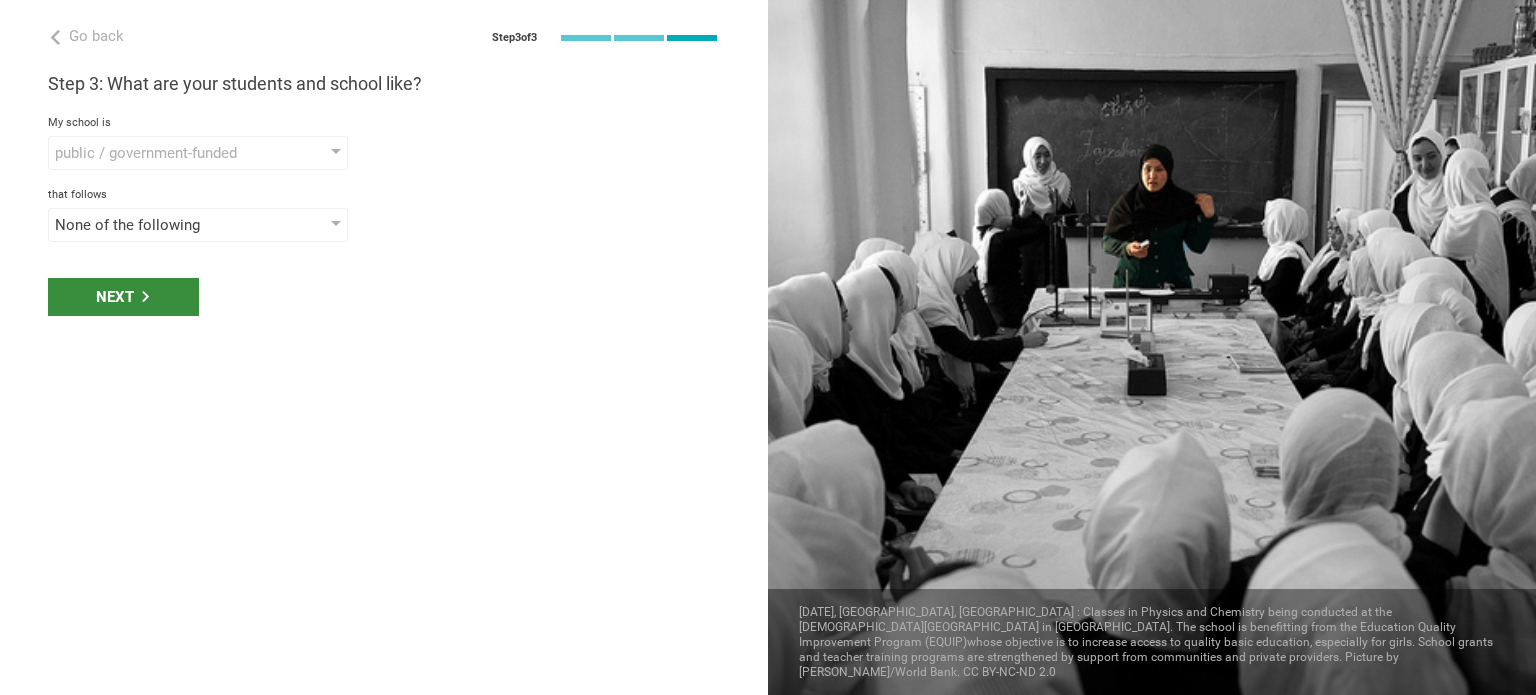 click on "Next" at bounding box center [123, 297] 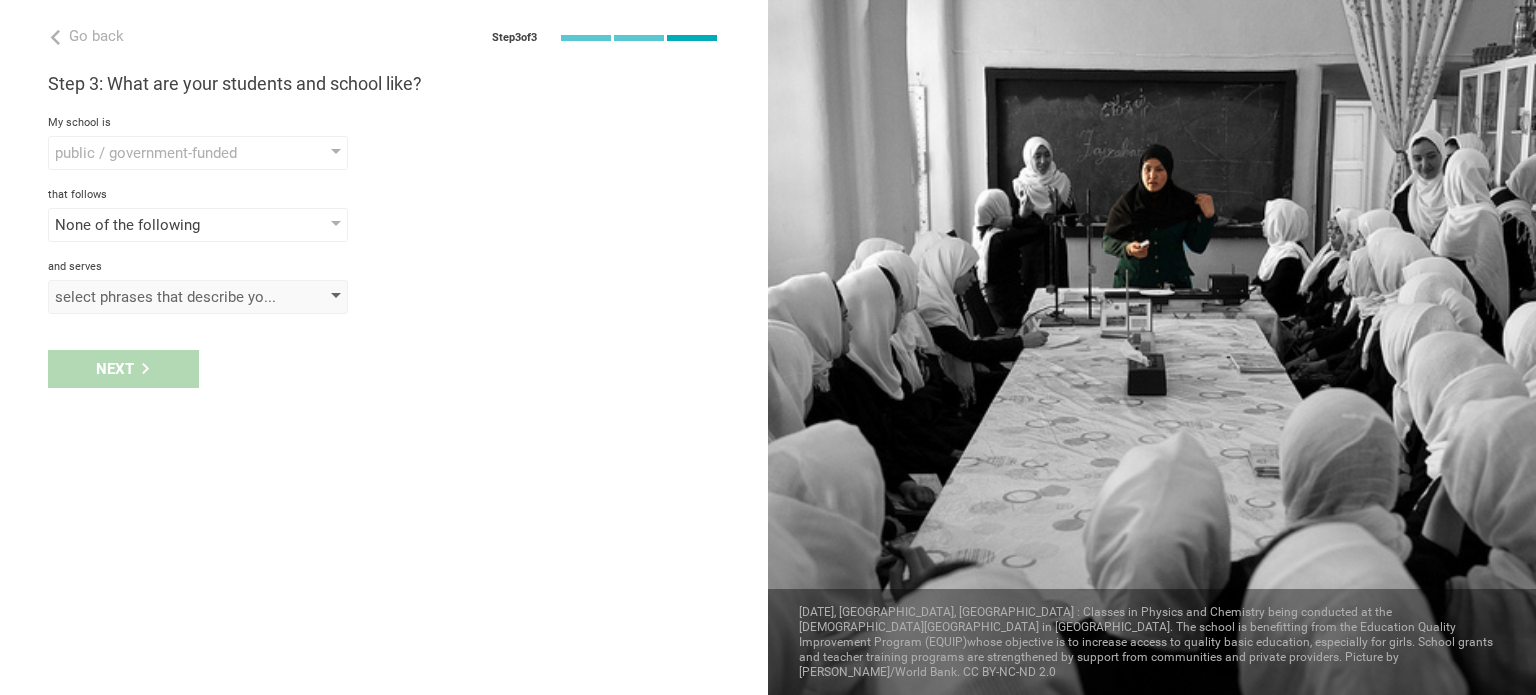 click on "select phrases that describe your student population" at bounding box center (169, 297) 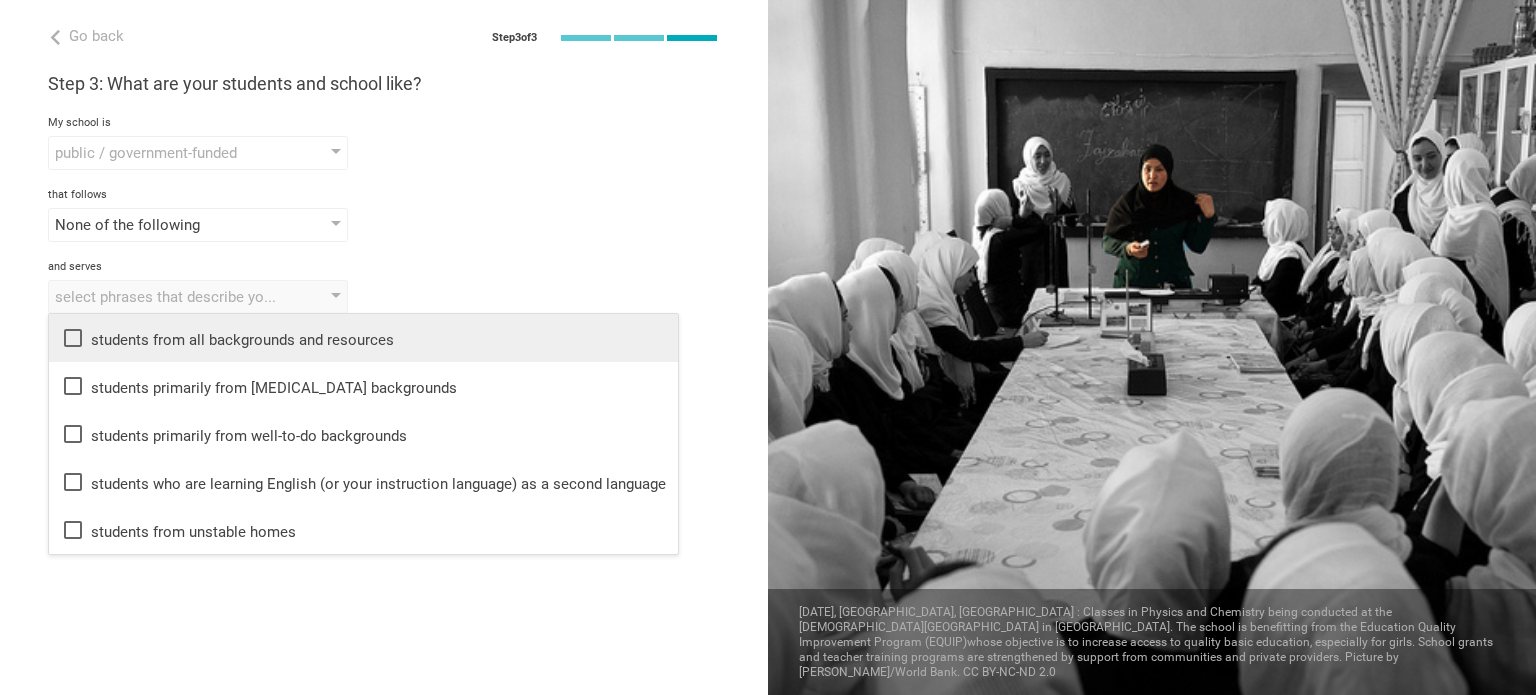 click 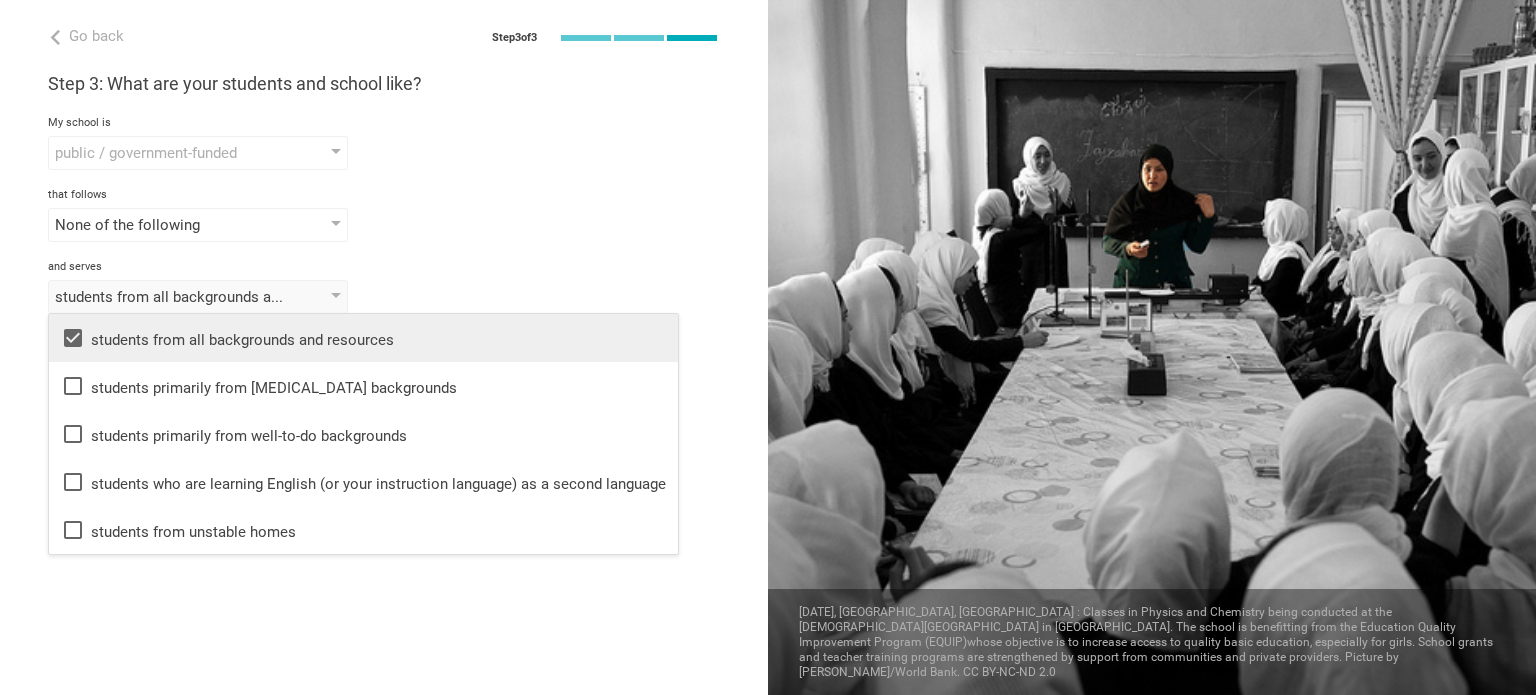 click on "None of the following None of the following Common Core Danielson Framework Understanding By Design Universal Design for Learning Webb's Depth of Knowledge Blooms Taxonomy Texas Essential Knowledge and Skills Partnership for 21st Century Skills Illinois Learning Standards for Social and Emotional Learning California English Language Development Framework Curriculum Mapping Dynamic Learning Maps Essential Elements Deeper Learning Personalized Learning Teaching for Understanding Constructivism Complex Instruction Common Instruction Framework International Baccalaurette Blending Learning Advanced Placement AdvancED PARCC SBAC WIDA AVID Montessori NCERT 九年一贯制 LCAP" at bounding box center (384, 225) 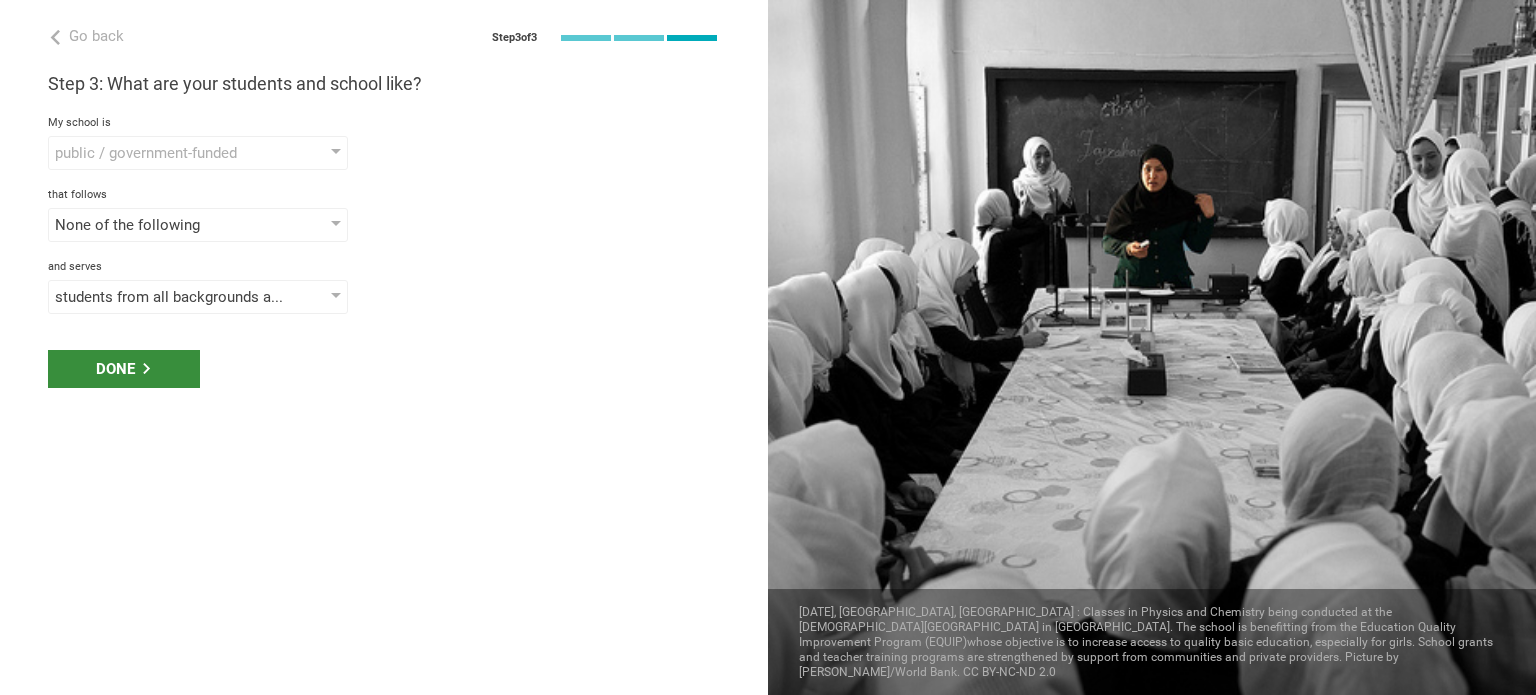 click 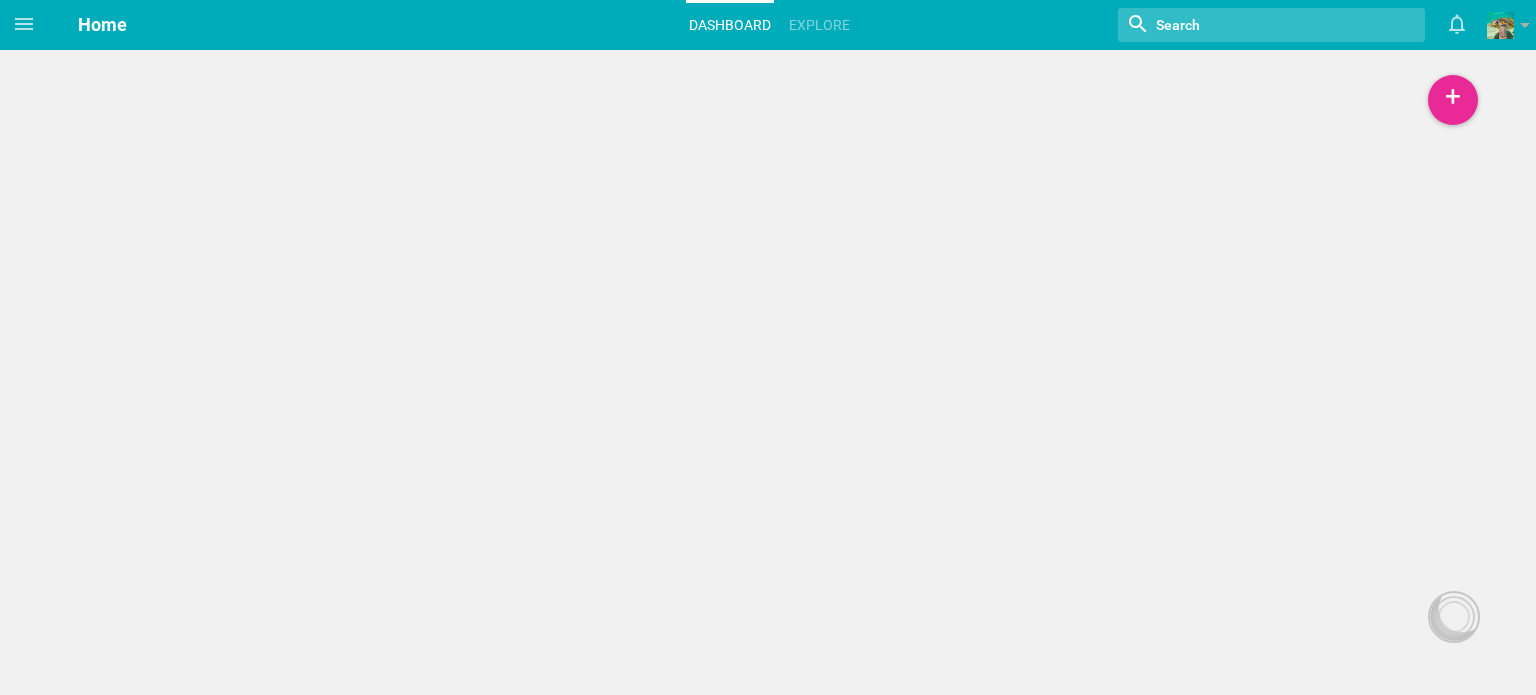 scroll, scrollTop: 0, scrollLeft: 0, axis: both 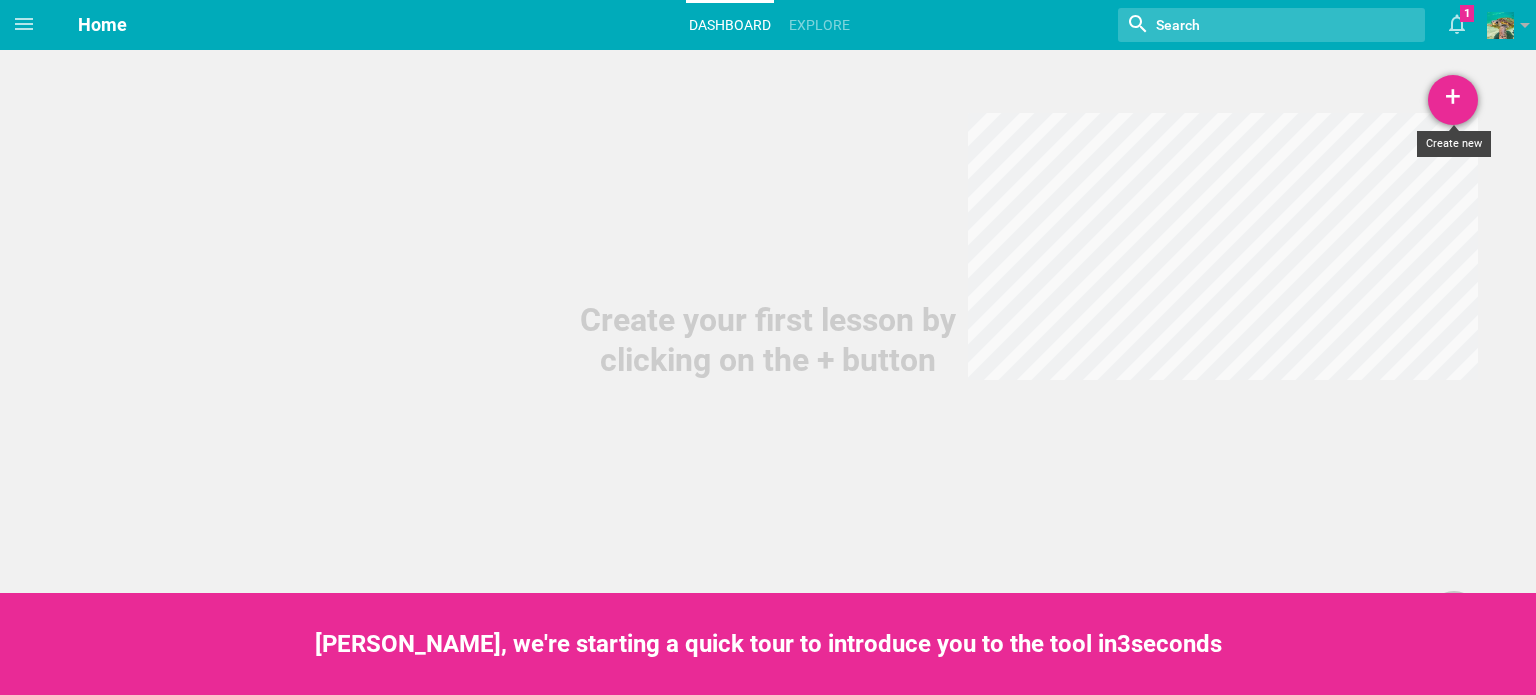 click on "+" at bounding box center (1453, 100) 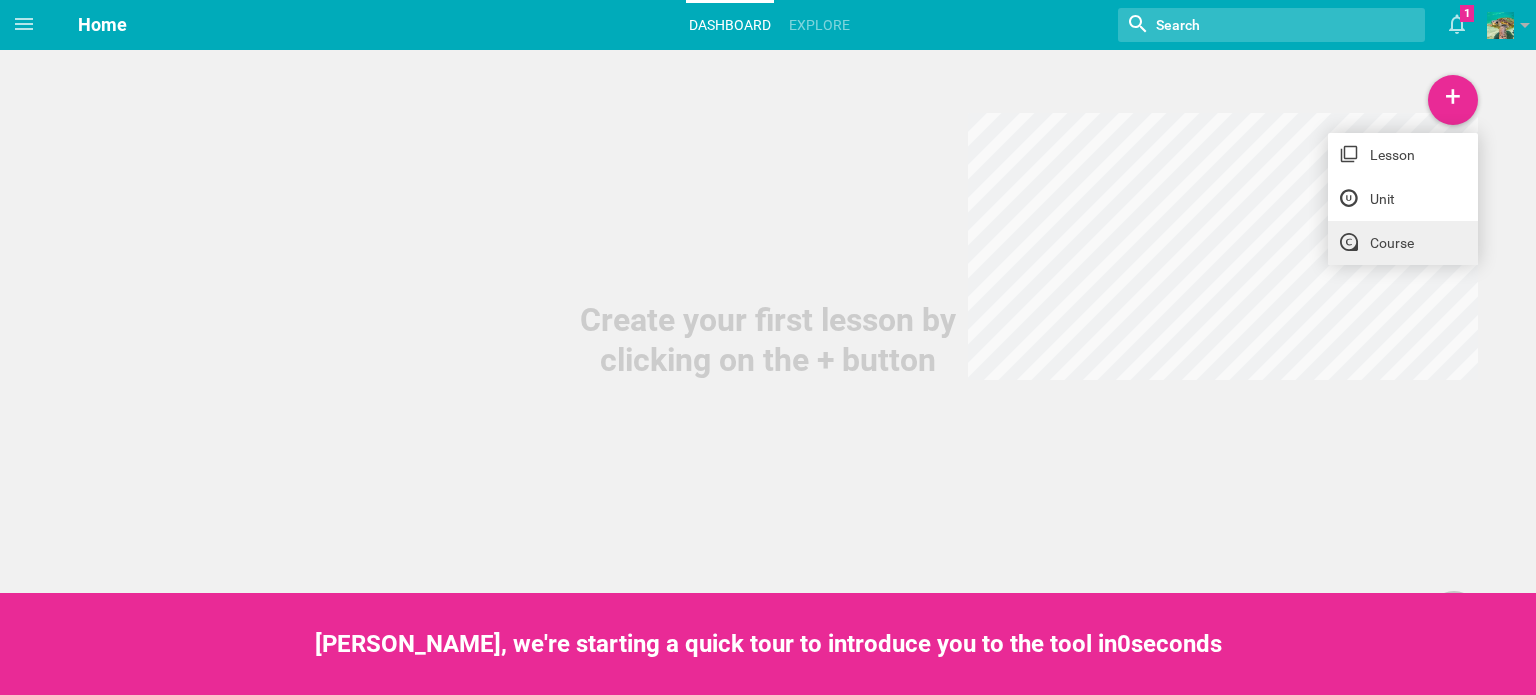 click on "Course" at bounding box center (1403, 243) 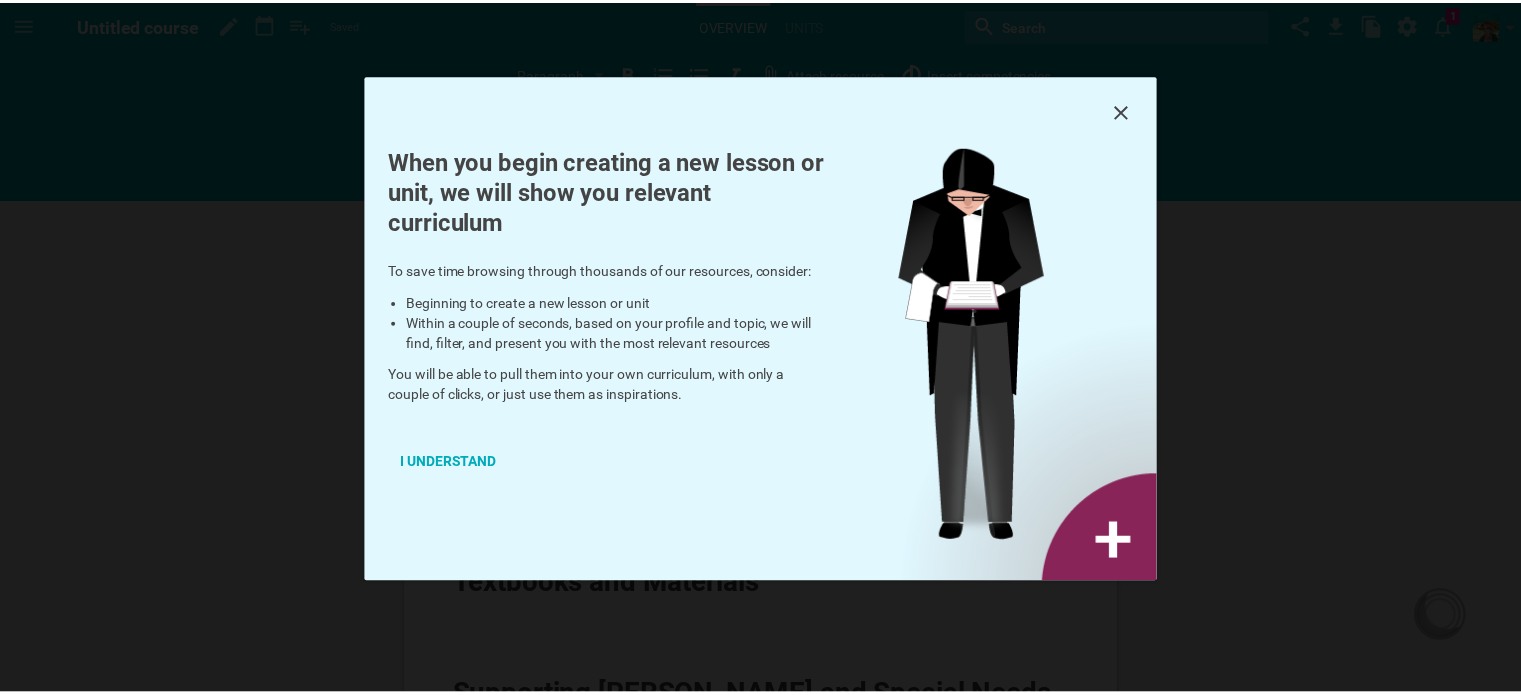 scroll, scrollTop: 0, scrollLeft: 0, axis: both 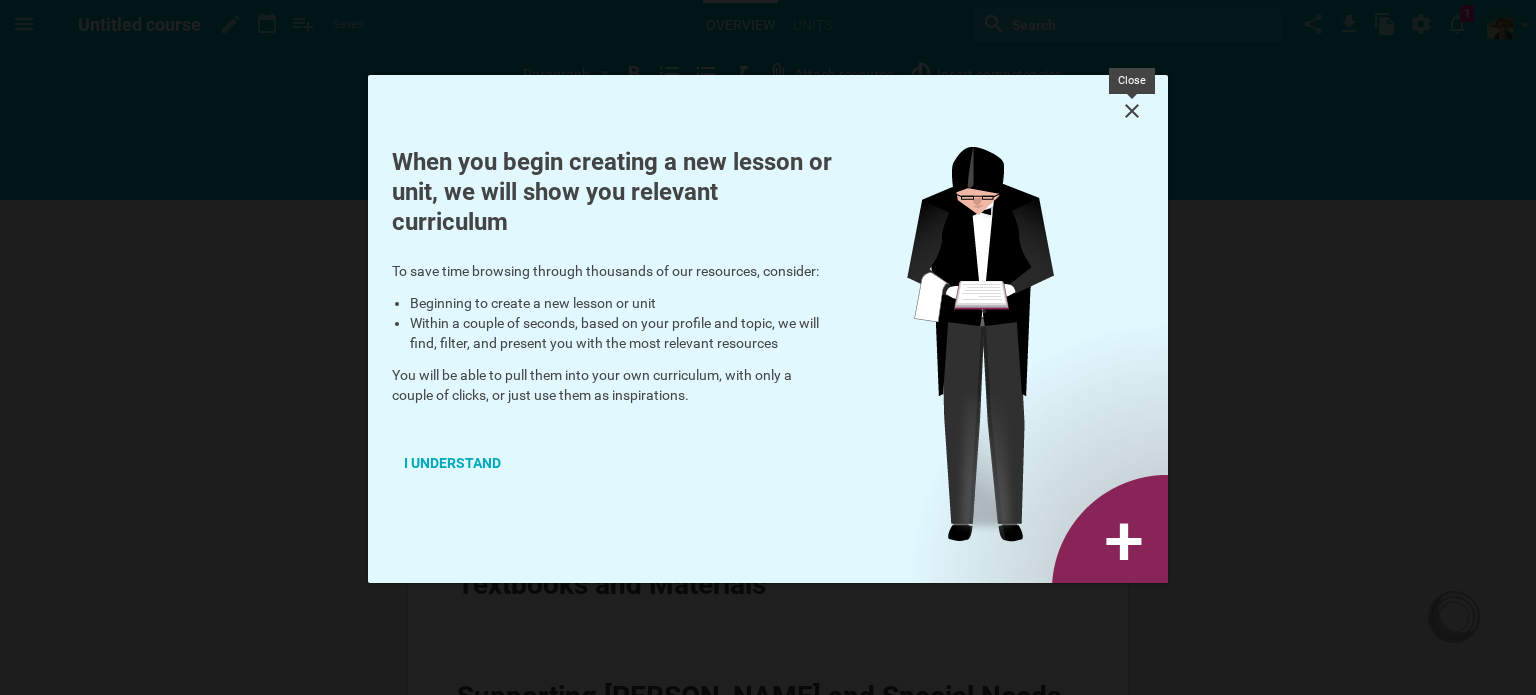 click 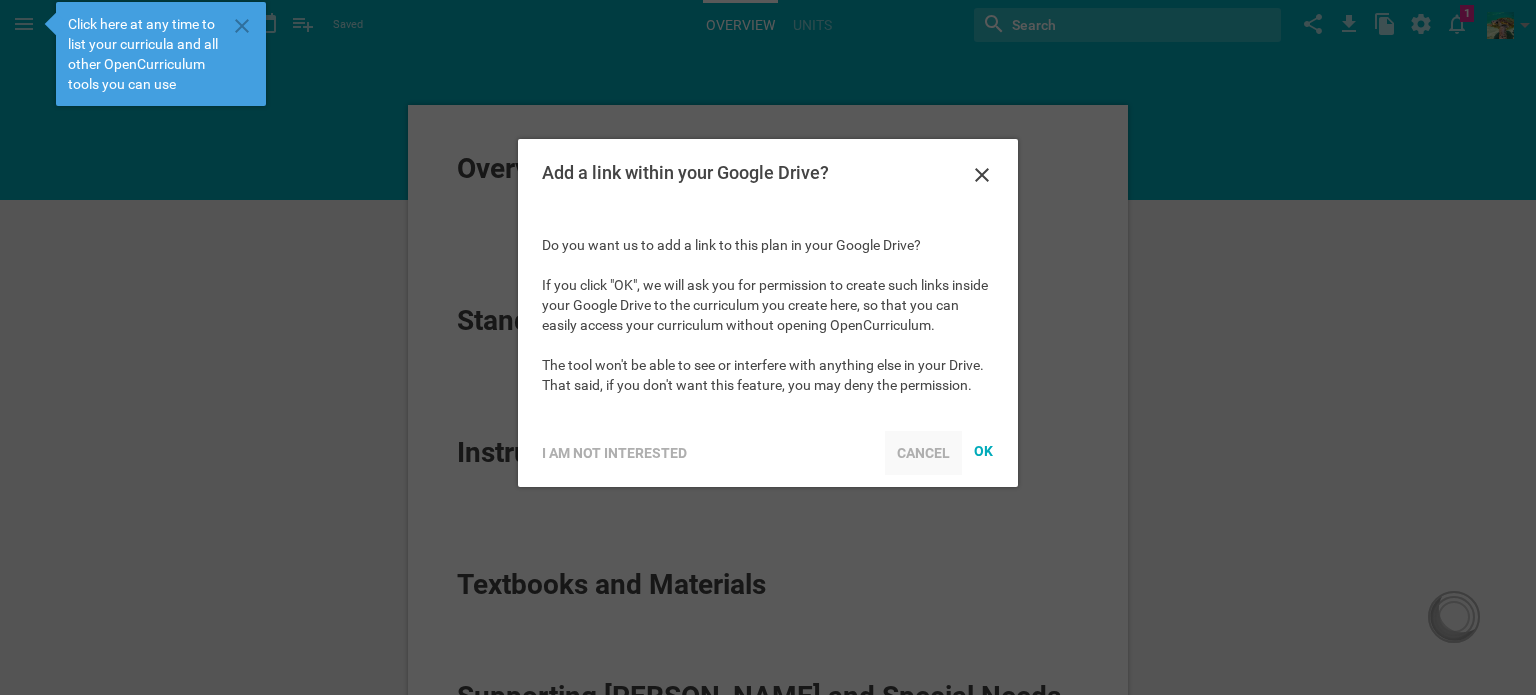 click on "Cancel" at bounding box center (923, 453) 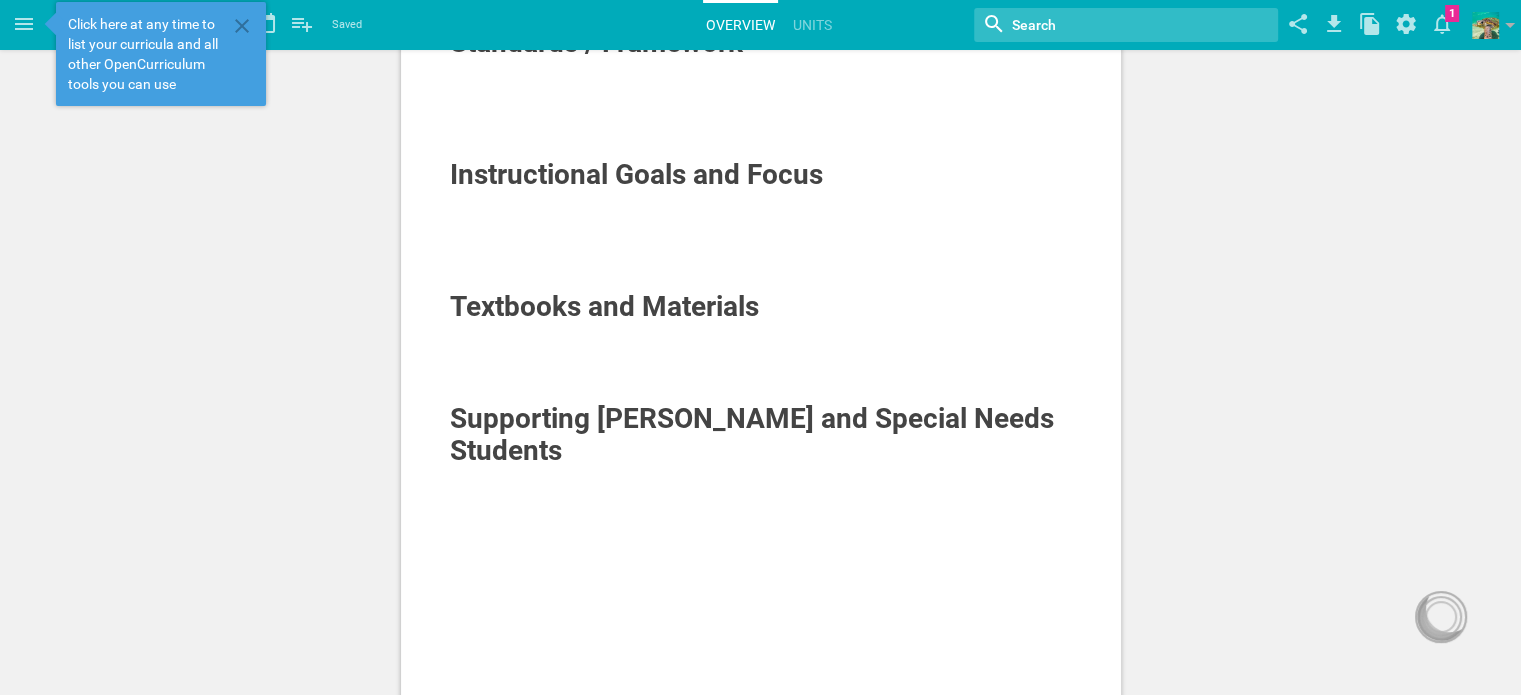 scroll, scrollTop: 276, scrollLeft: 0, axis: vertical 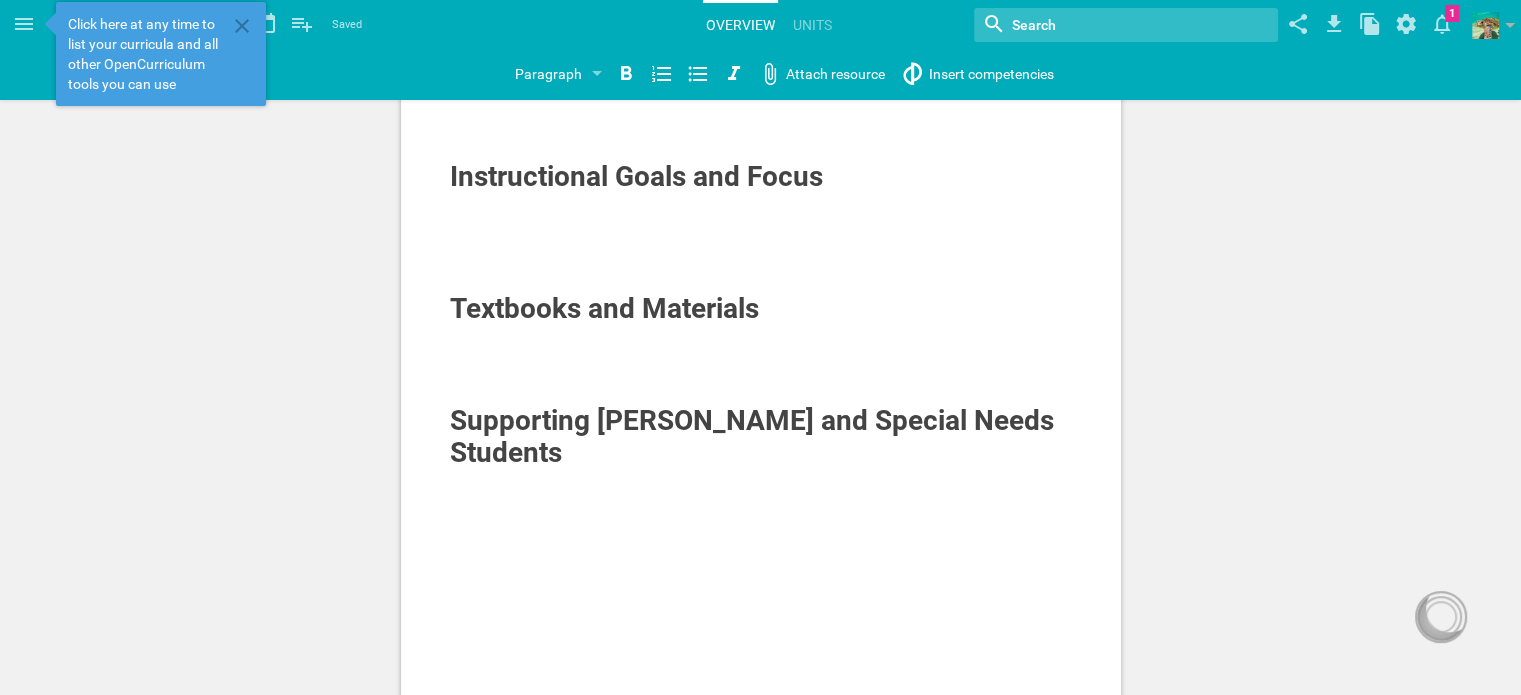 click at bounding box center (761, 355) 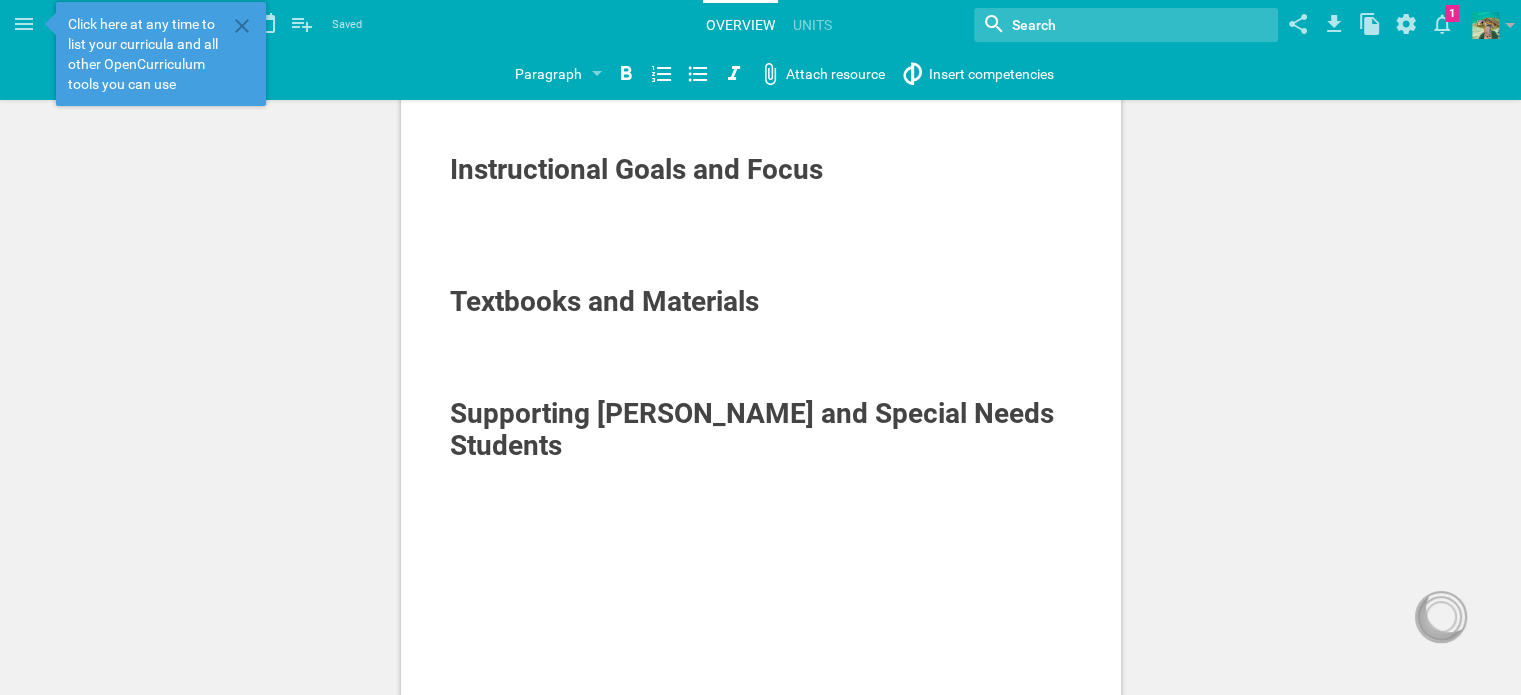 scroll, scrollTop: 0, scrollLeft: 0, axis: both 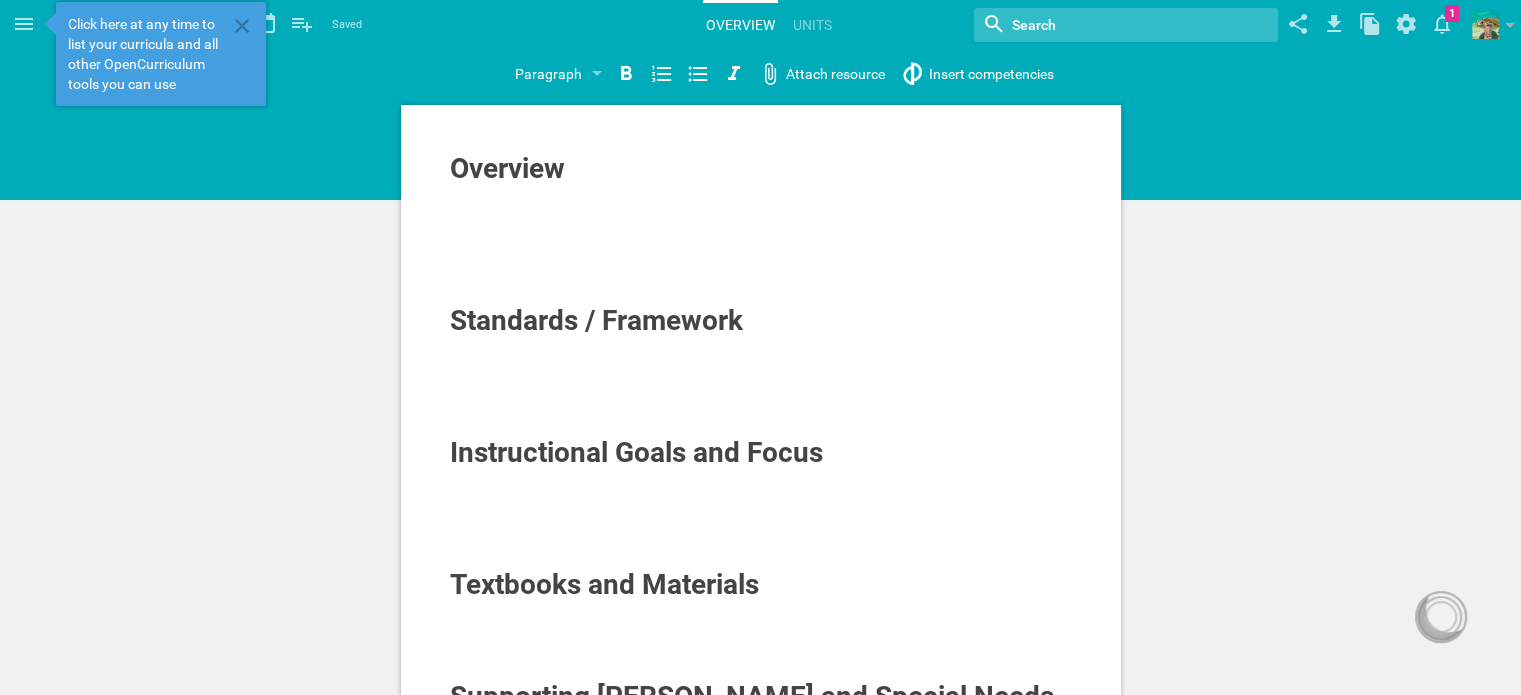 click at bounding box center [761, 347] 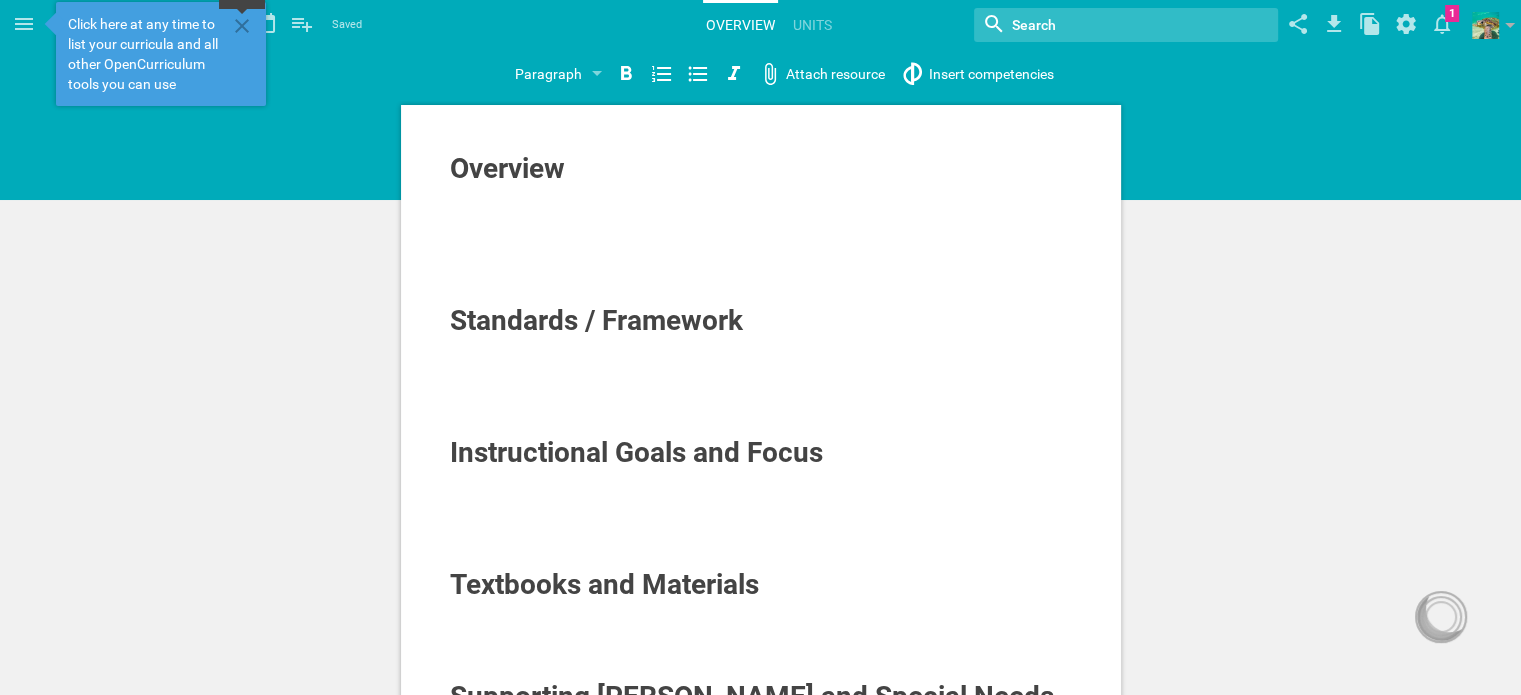 click 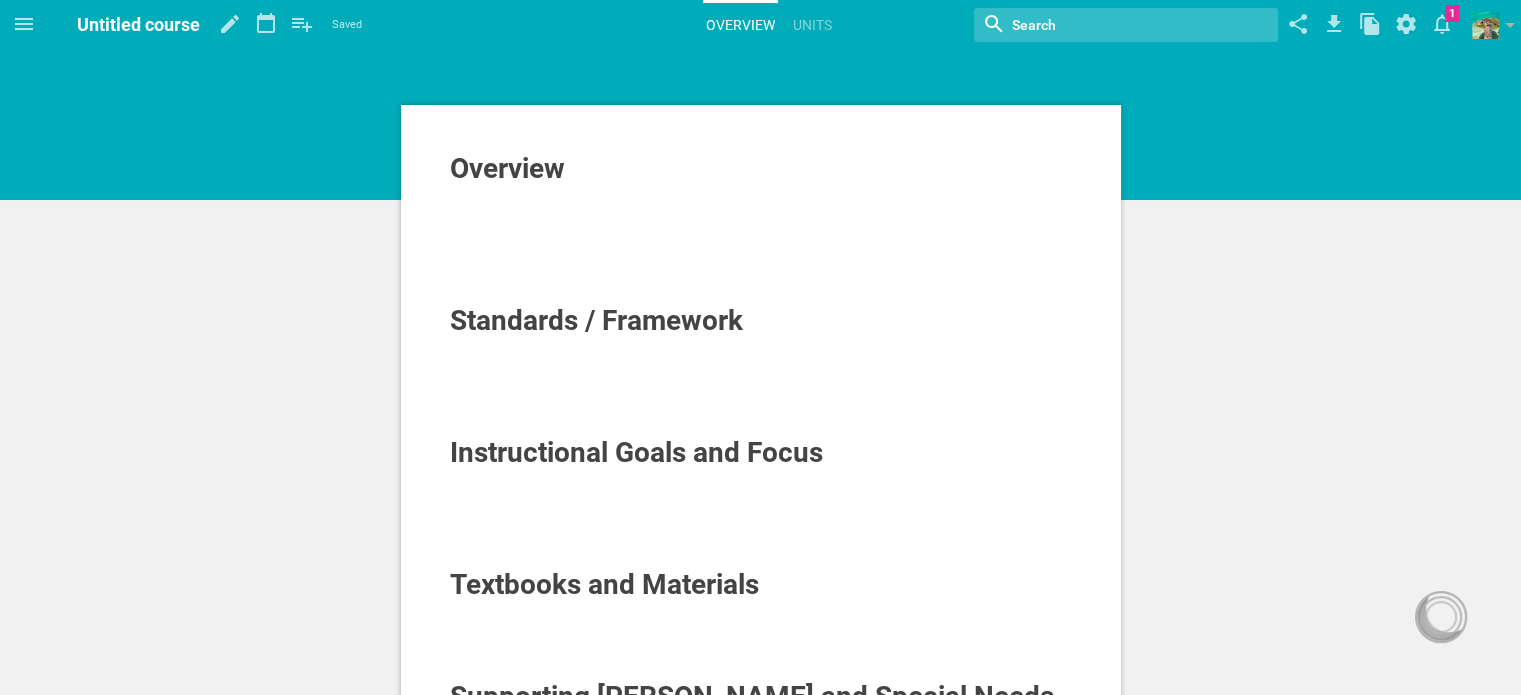 scroll, scrollTop: 3, scrollLeft: 0, axis: vertical 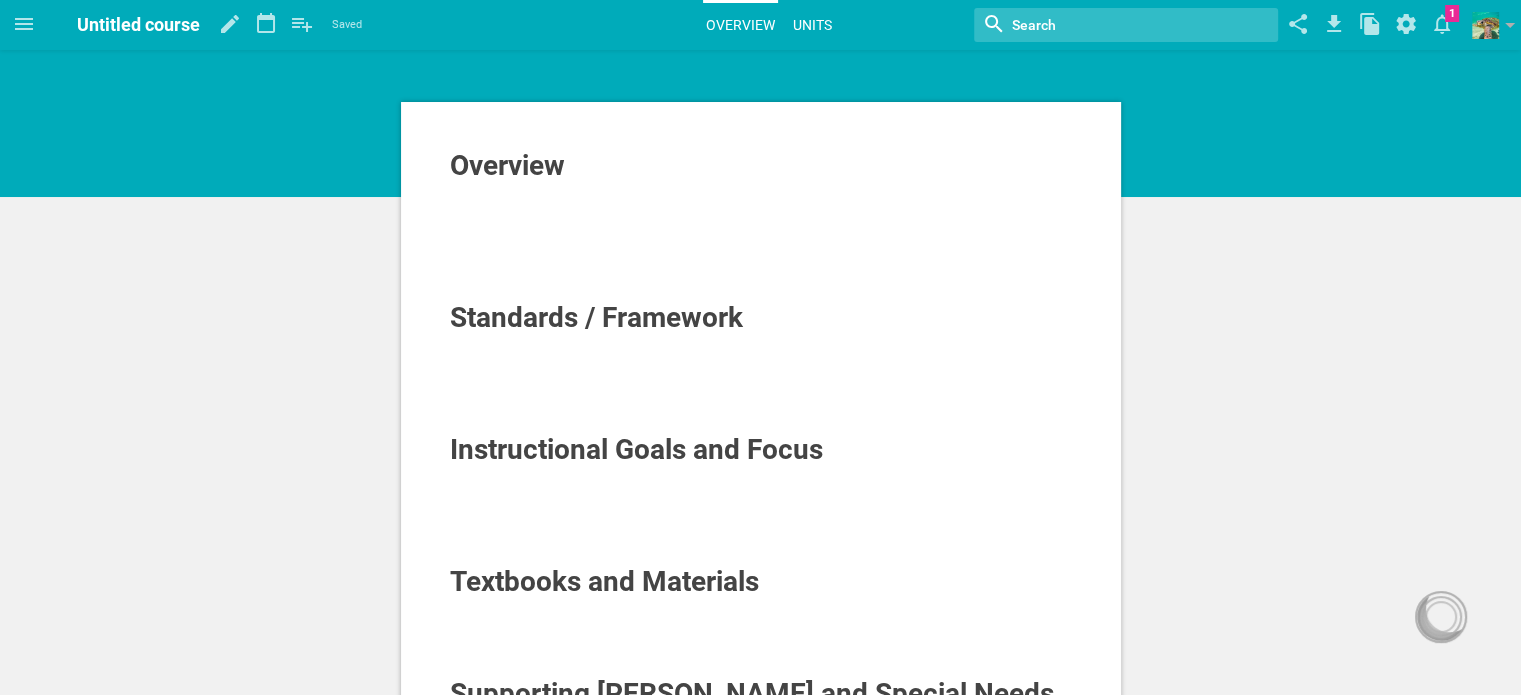 click on "Units" at bounding box center (812, 25) 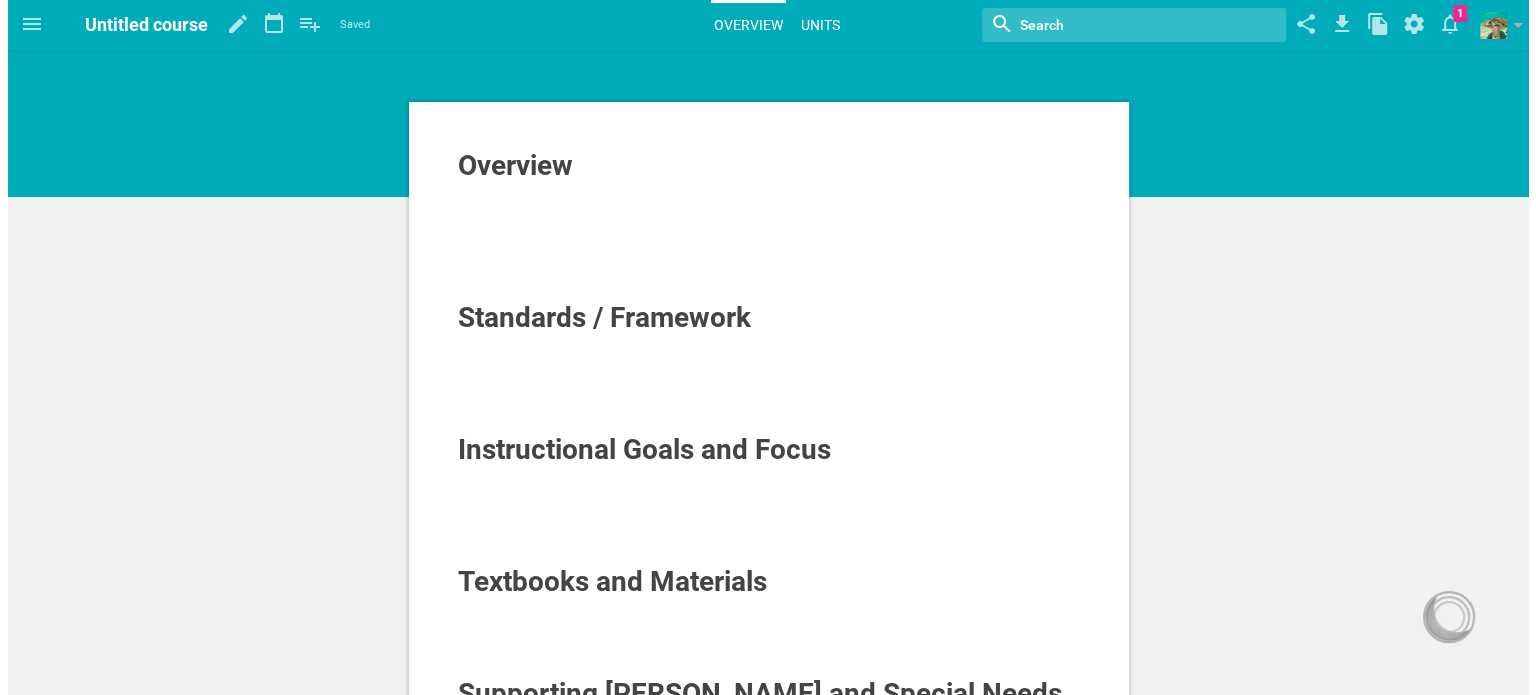 scroll, scrollTop: 0, scrollLeft: 0, axis: both 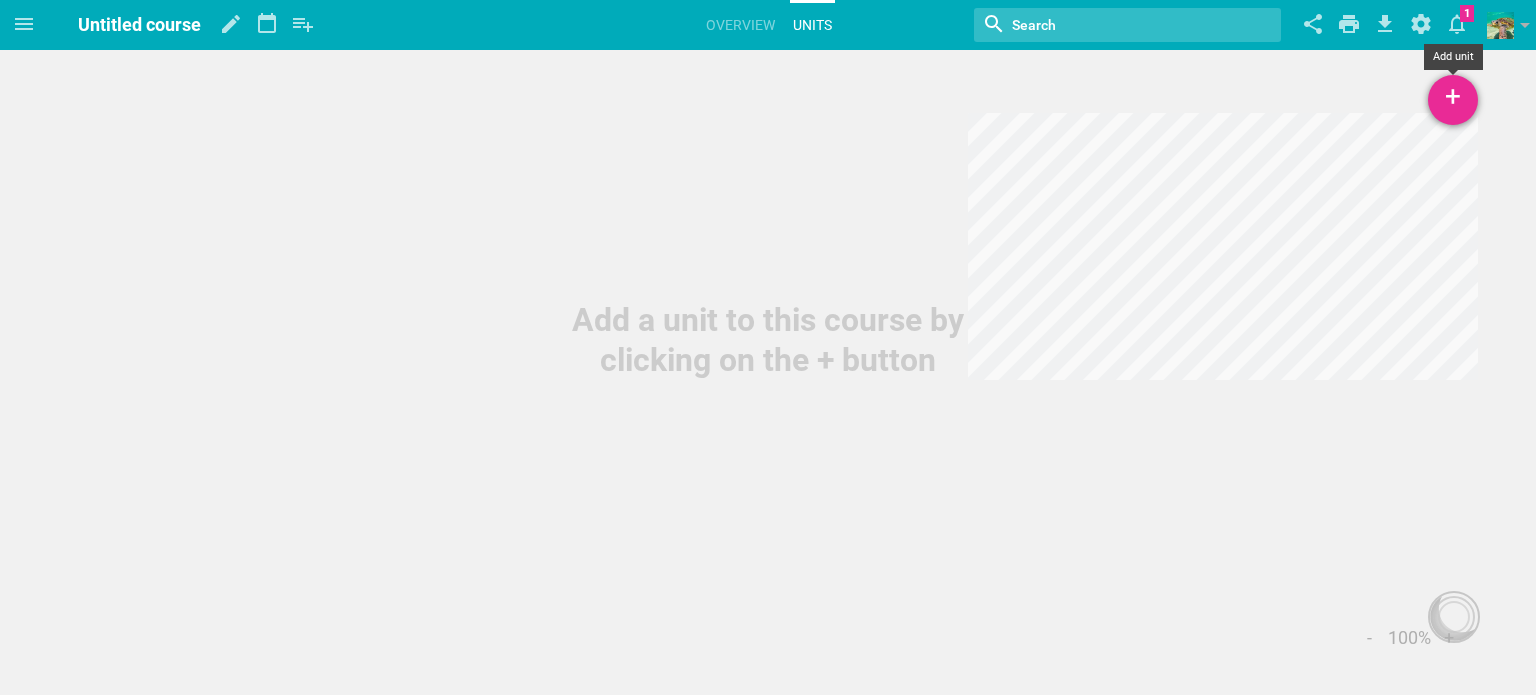 click on "+" at bounding box center [1453, 100] 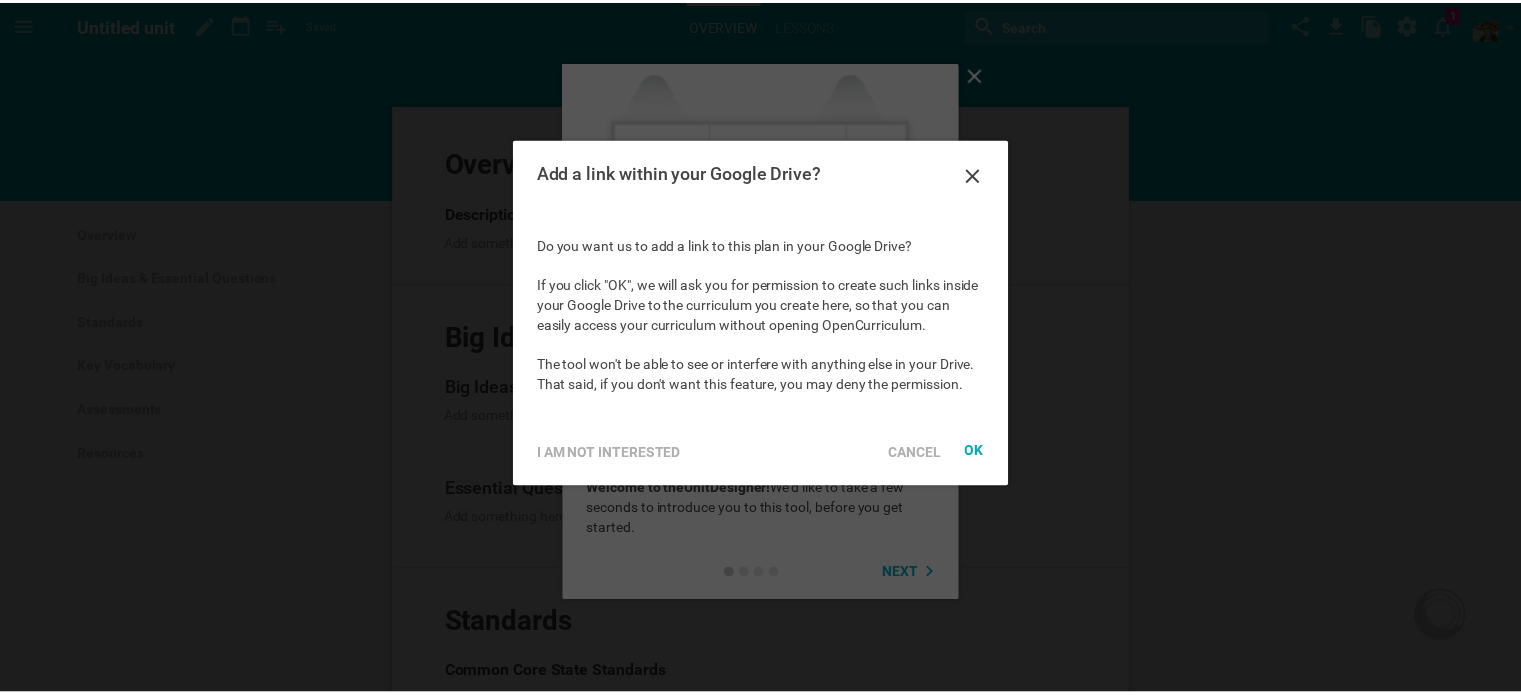 scroll, scrollTop: 0, scrollLeft: 0, axis: both 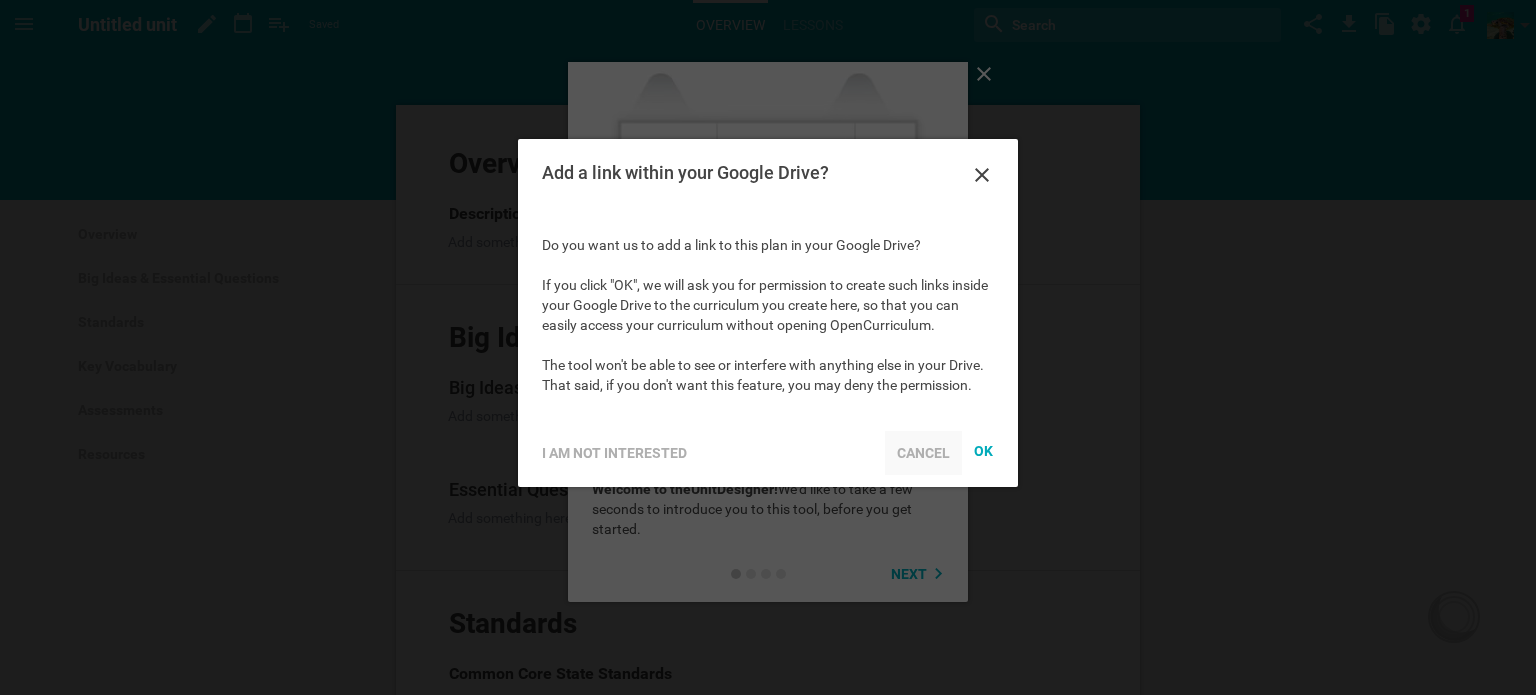click on "Cancel" at bounding box center (923, 453) 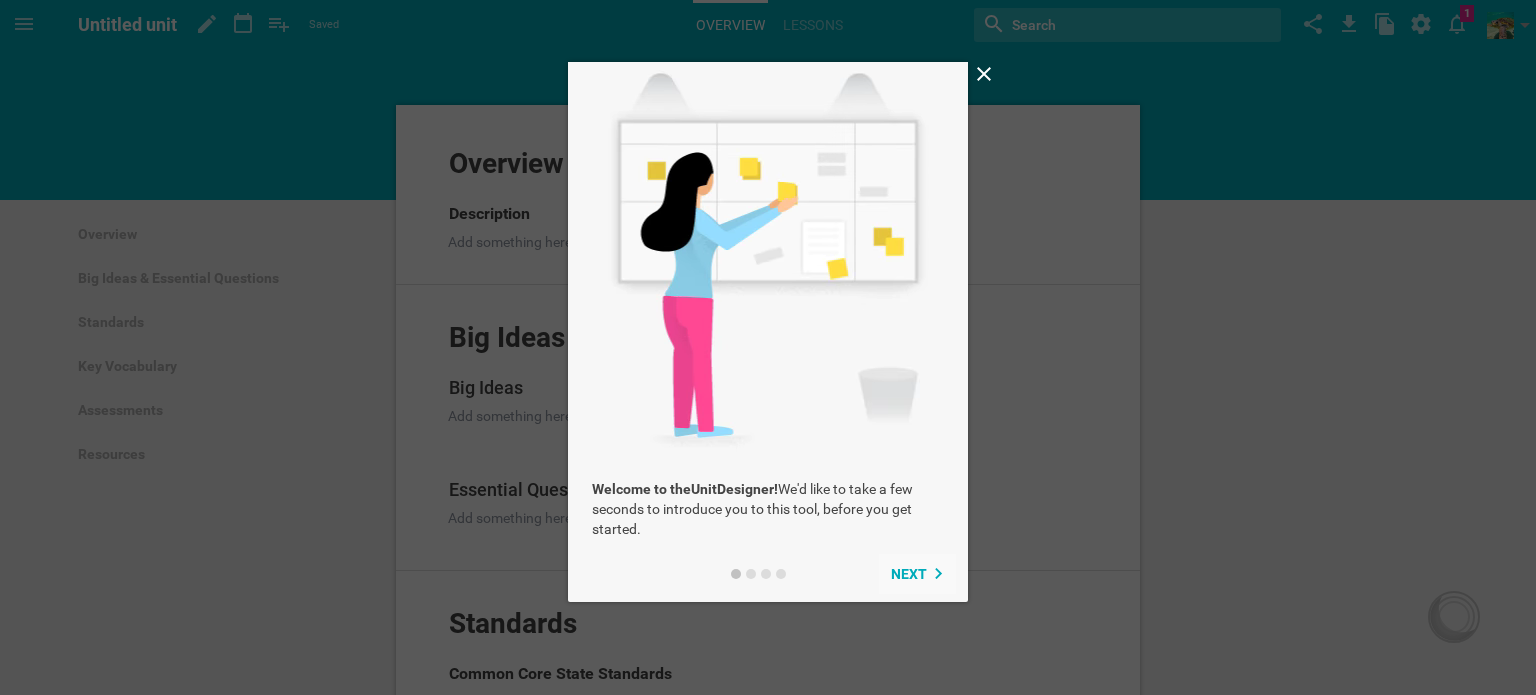 click on "Next" at bounding box center [909, 574] 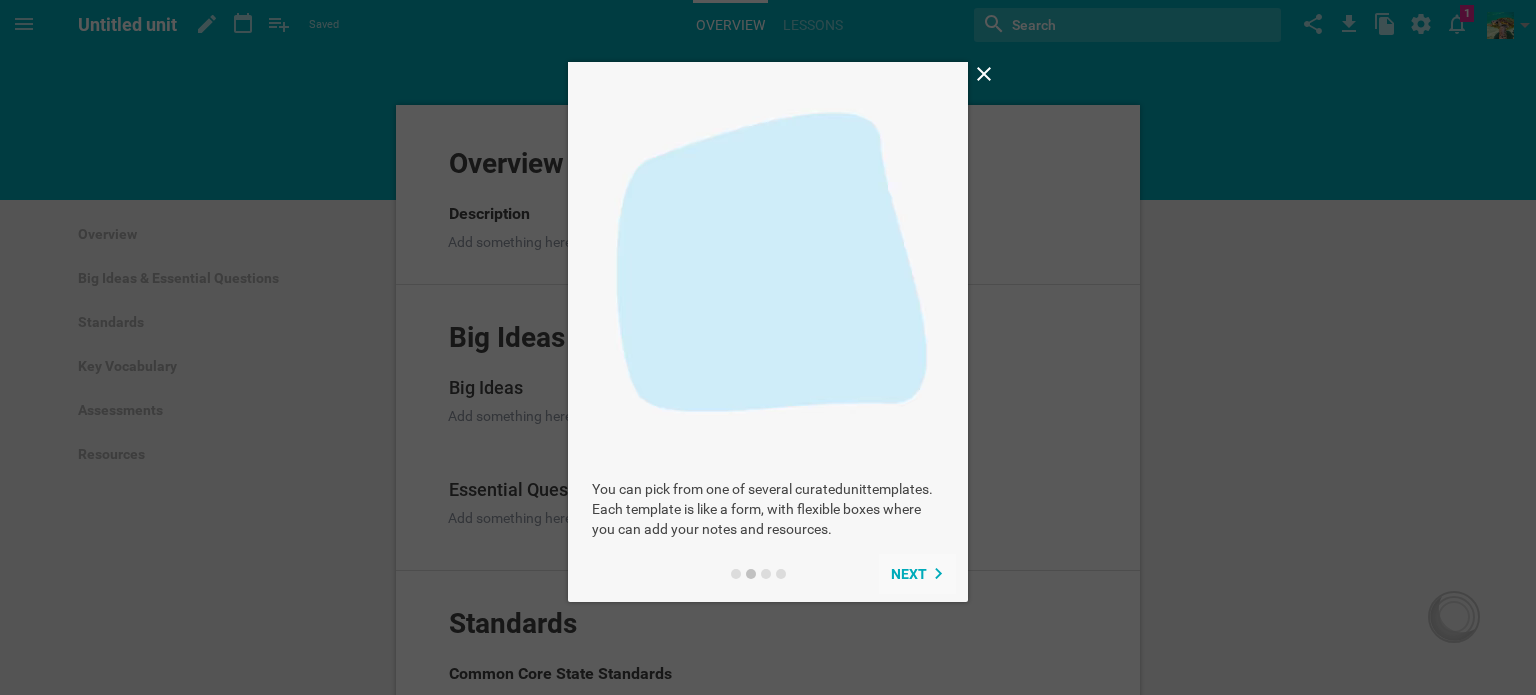 click on "Next" at bounding box center [909, 574] 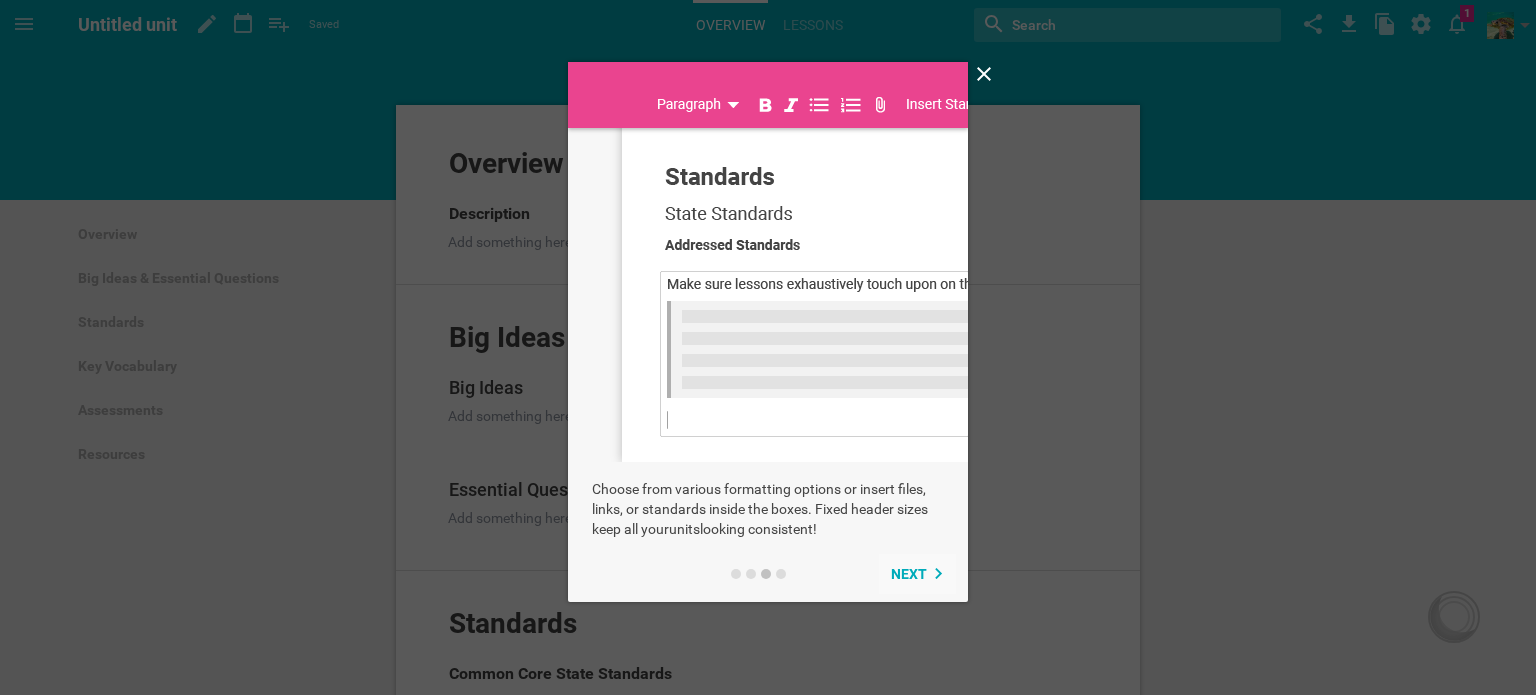 click on "Next" at bounding box center [909, 574] 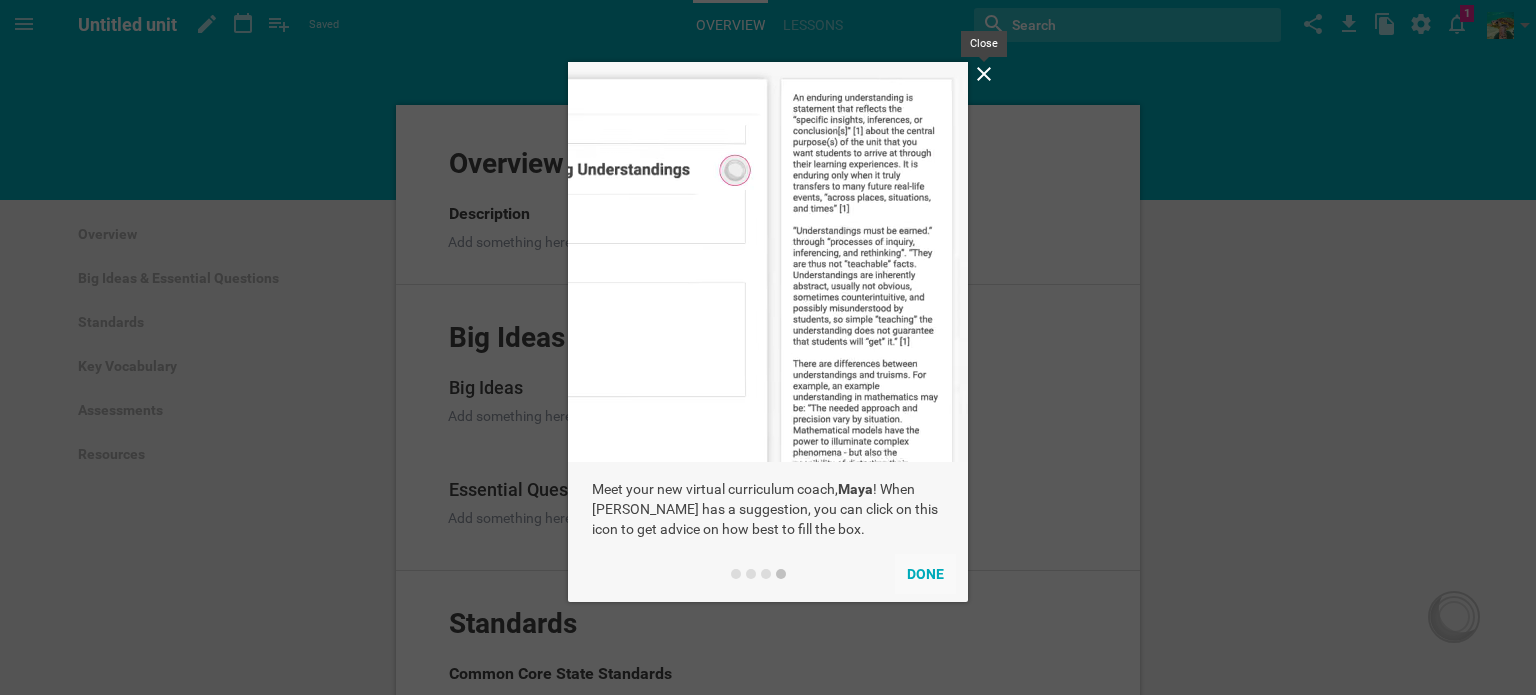 click 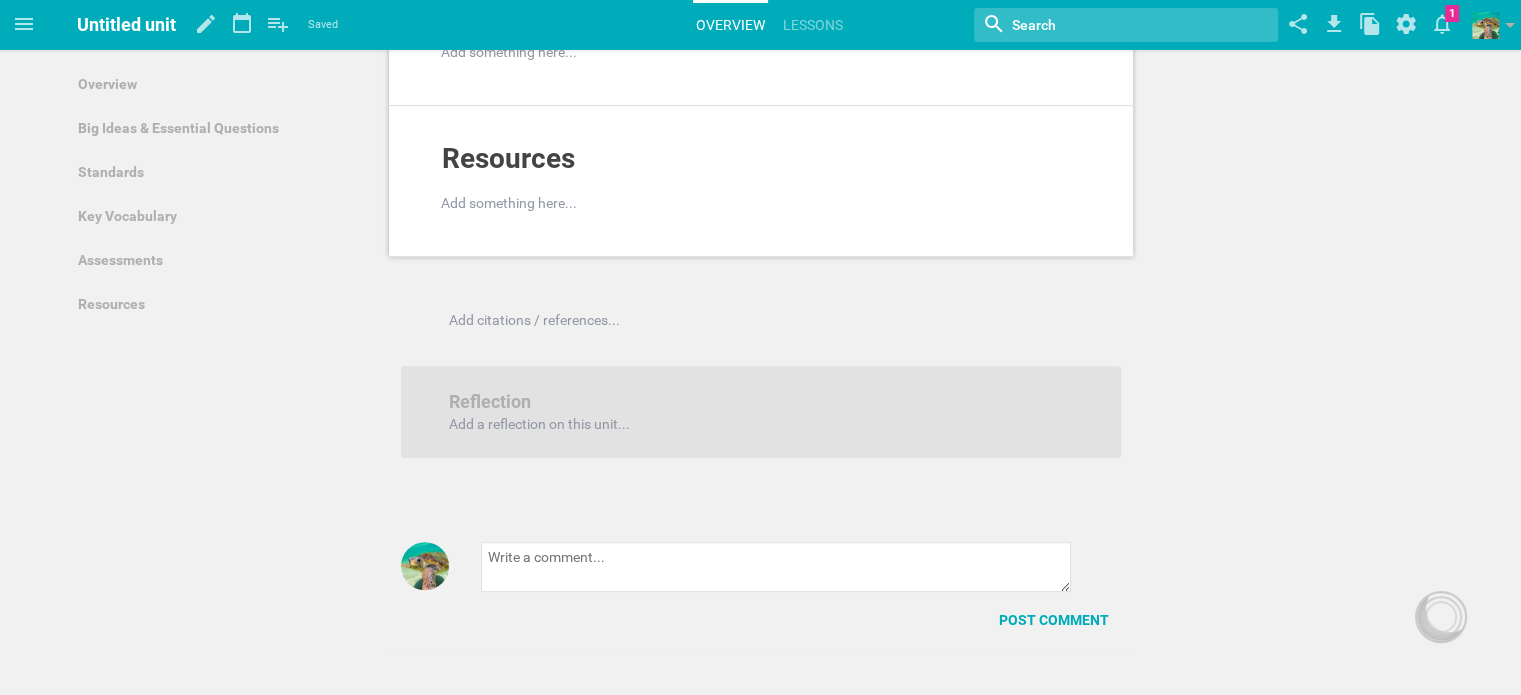 scroll, scrollTop: 0, scrollLeft: 0, axis: both 